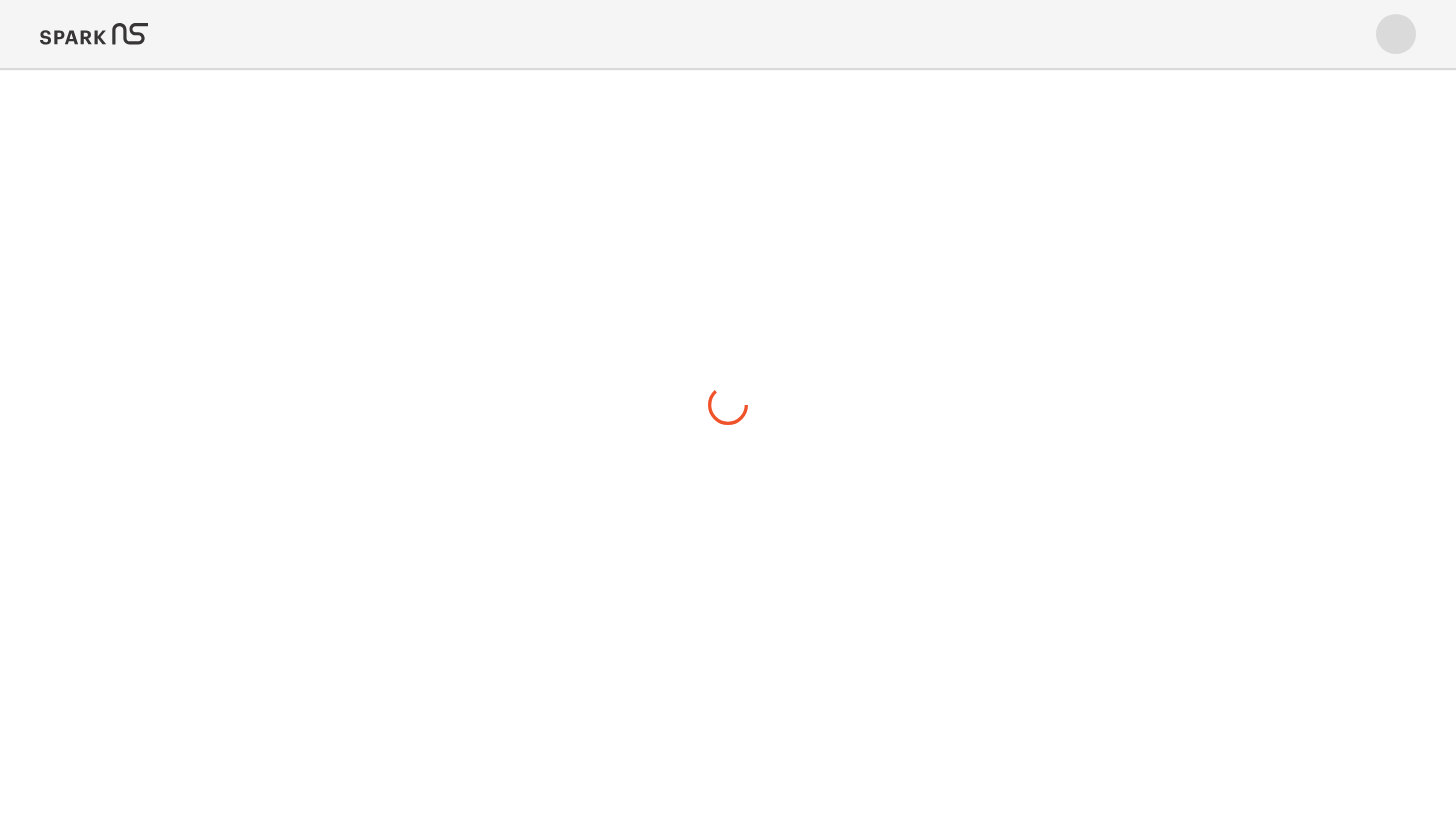 scroll, scrollTop: 0, scrollLeft: 0, axis: both 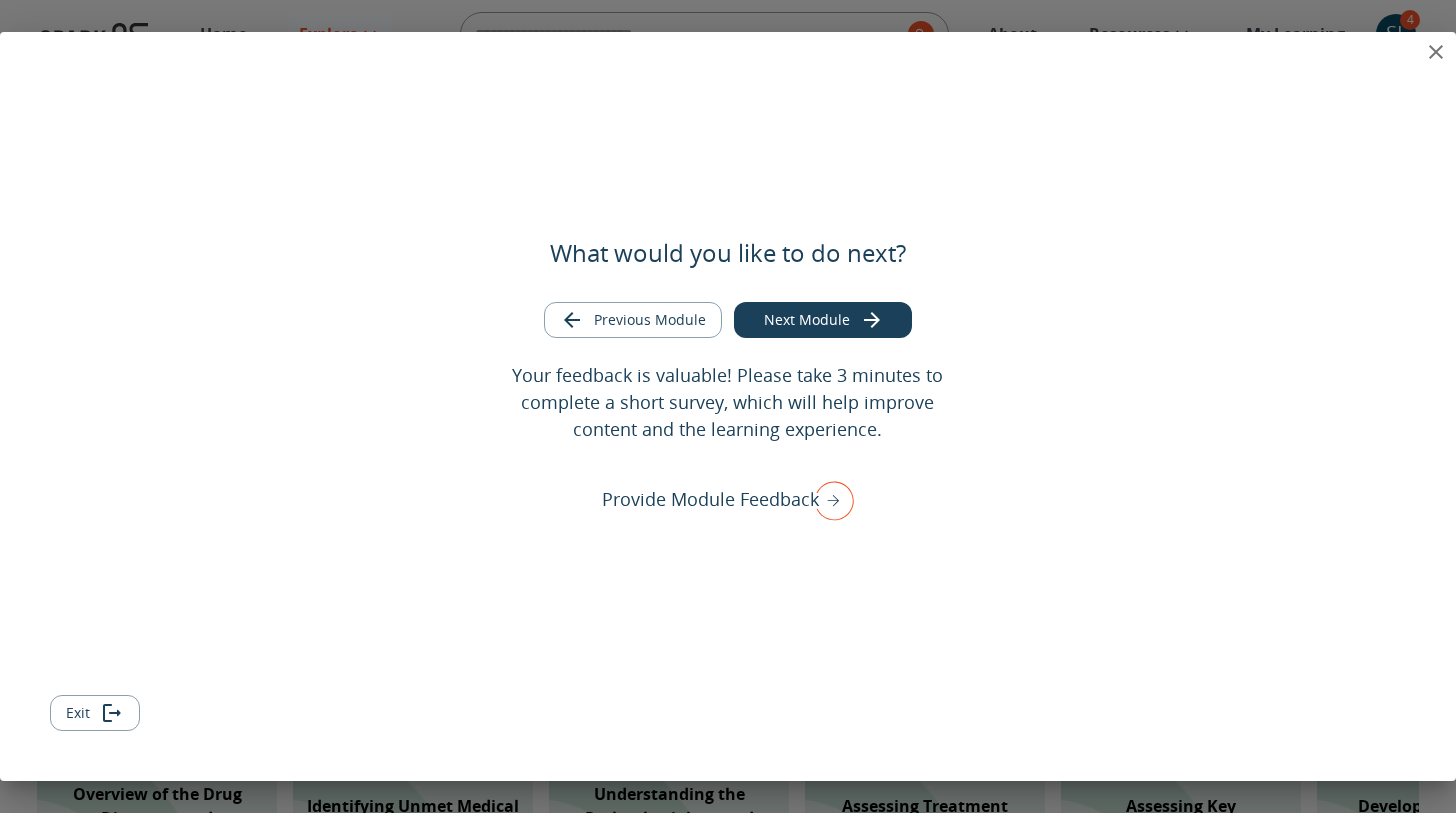 click 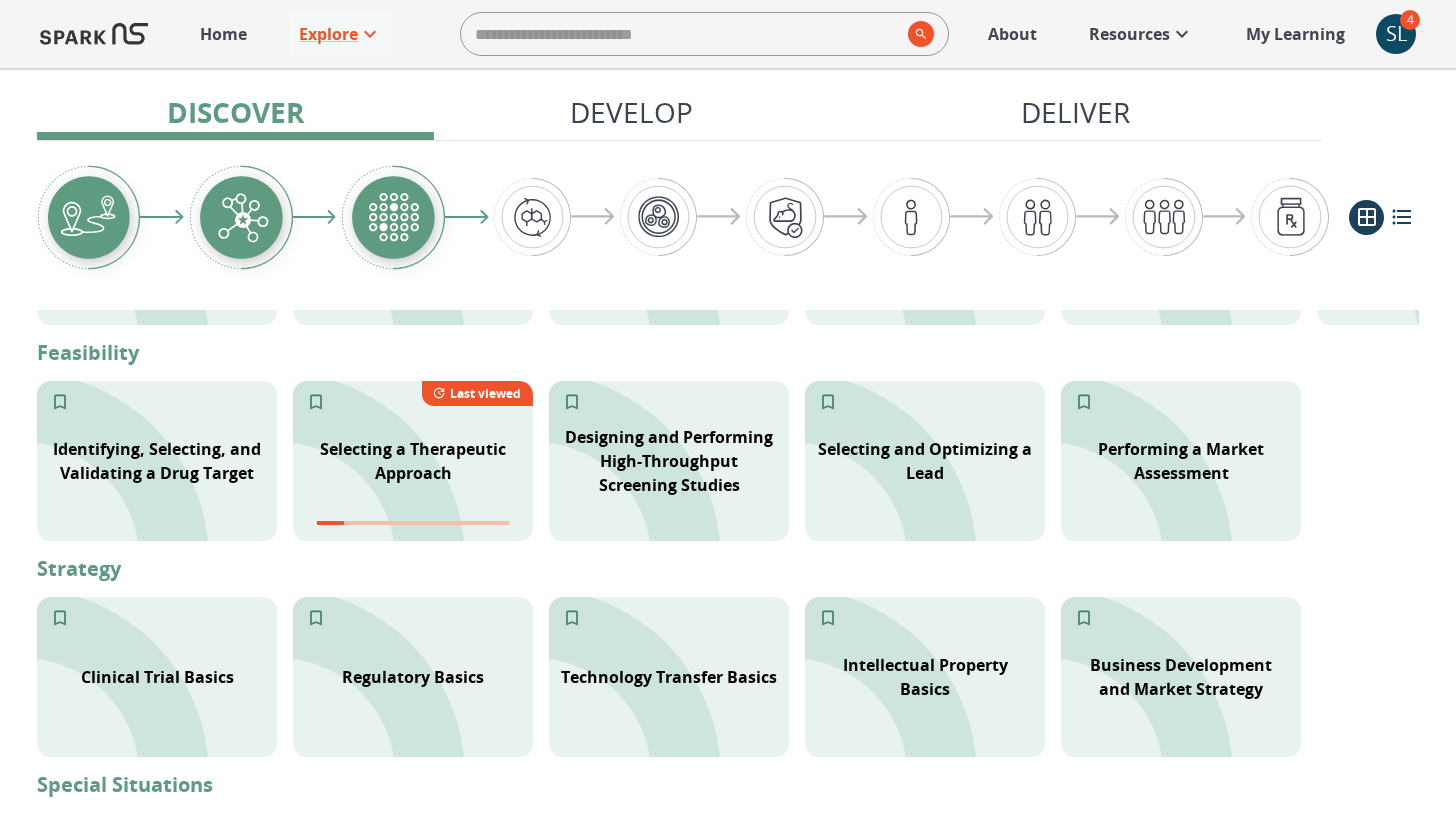 scroll, scrollTop: 412, scrollLeft: 0, axis: vertical 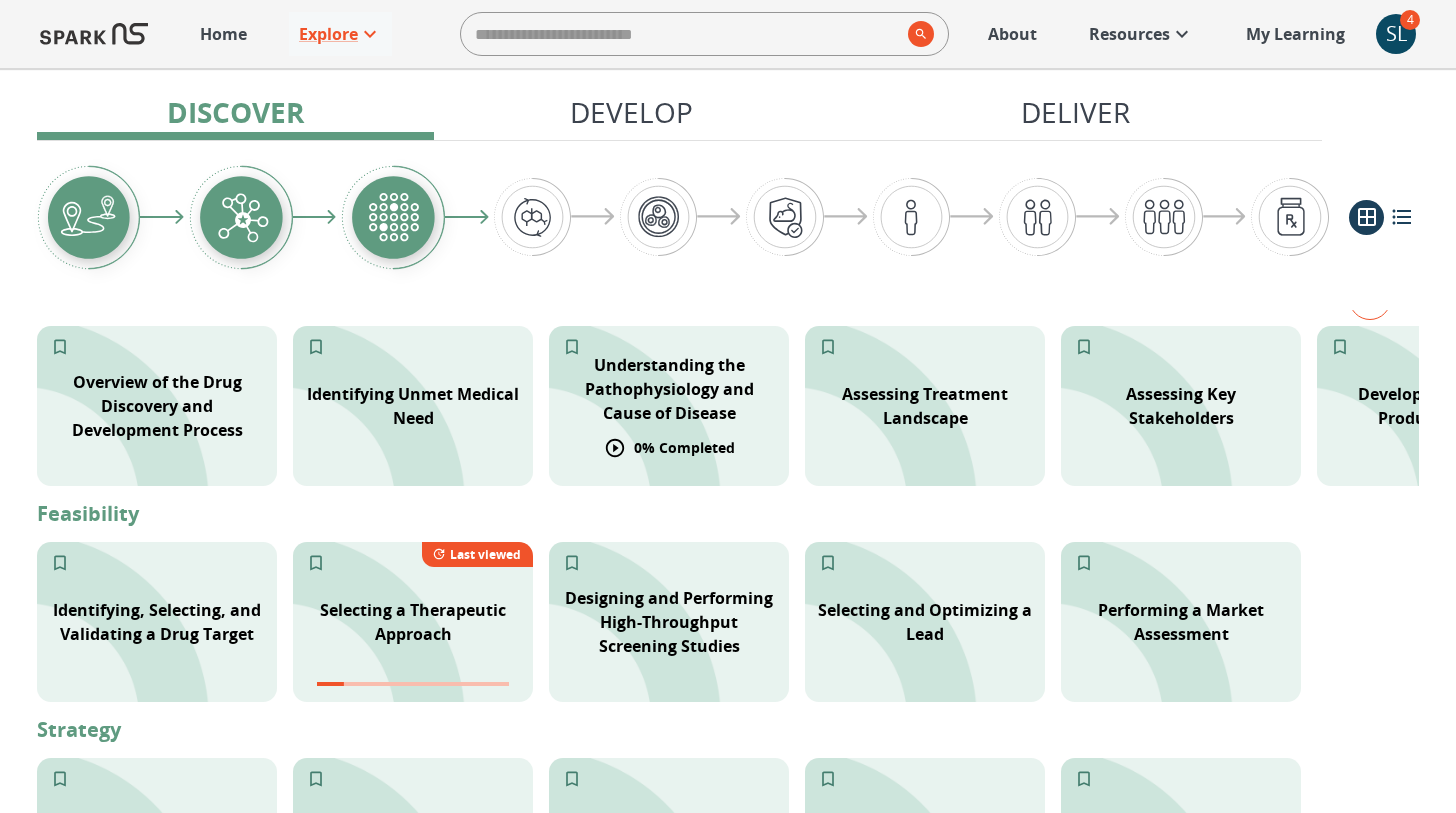click on "0 % Completed" at bounding box center (684, 447) 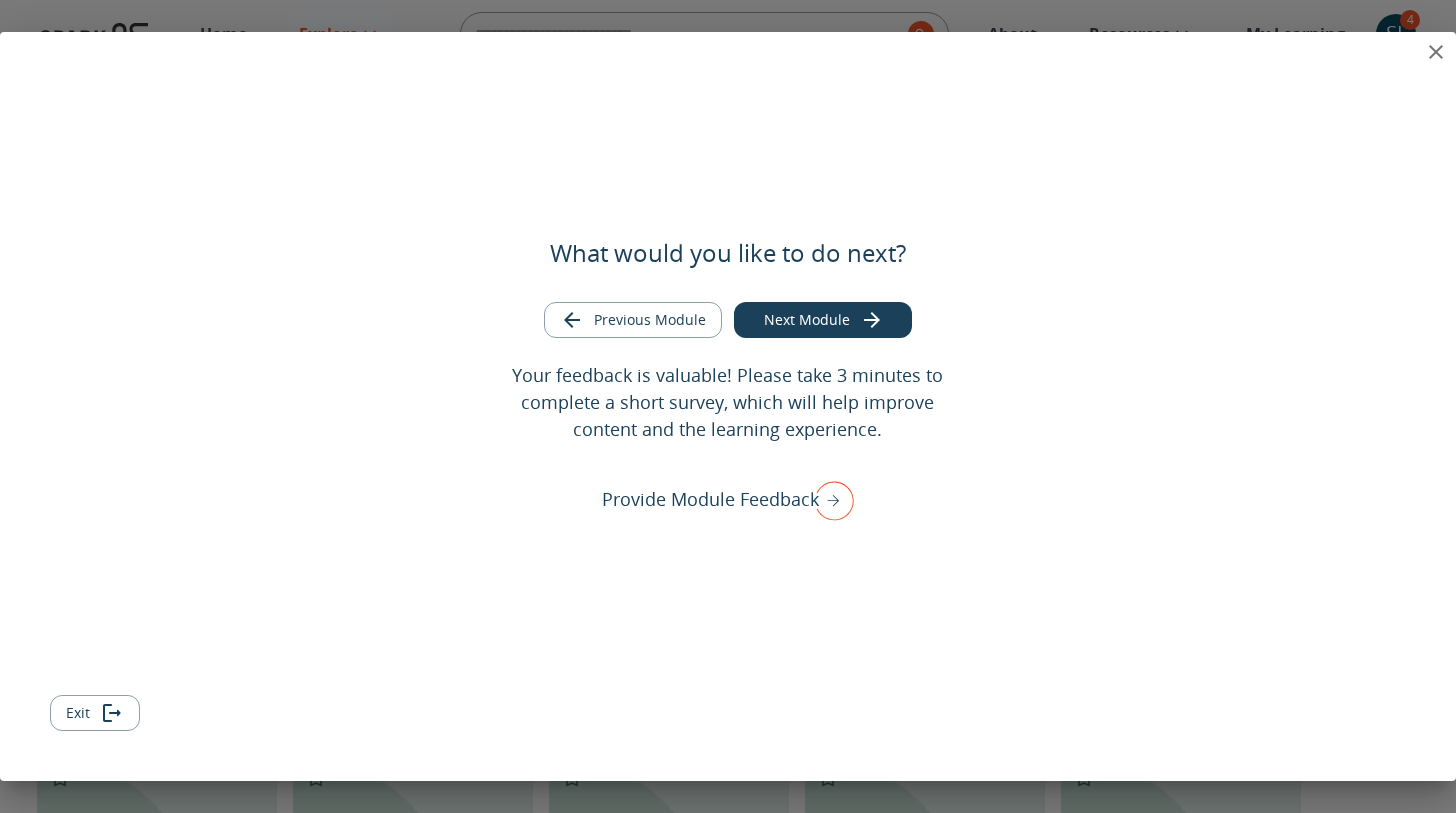 click 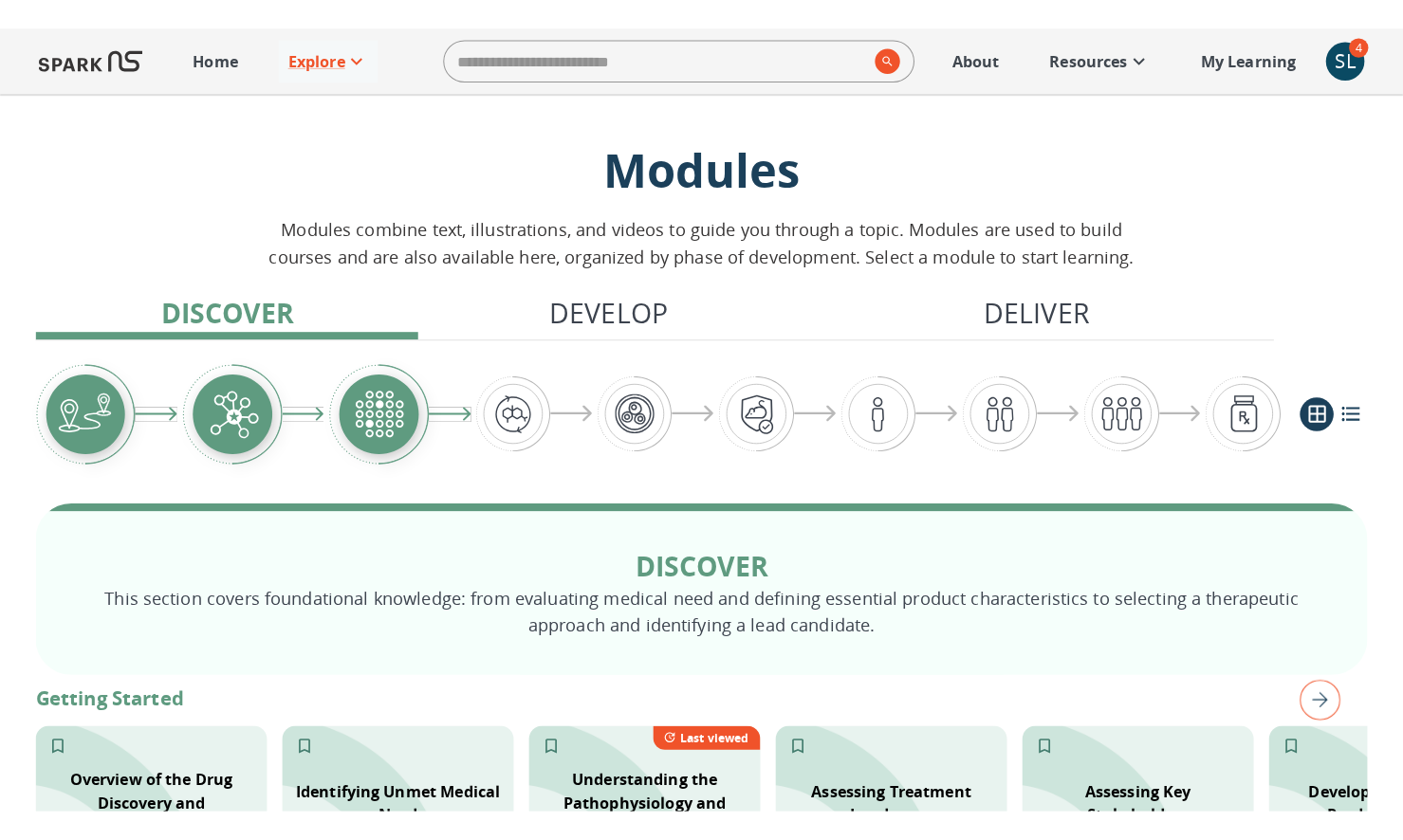 scroll, scrollTop: 0, scrollLeft: 0, axis: both 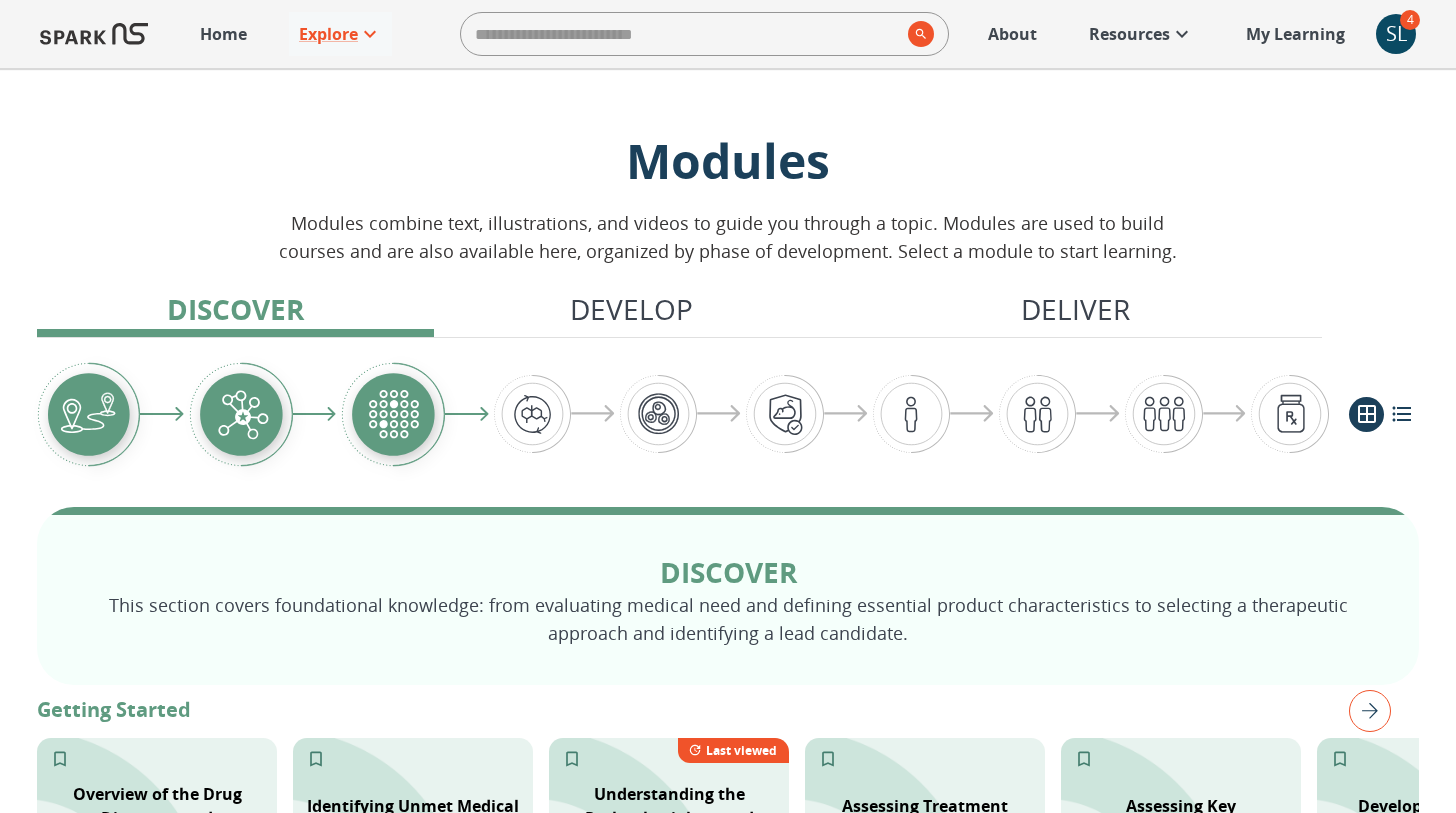 click on "Home" at bounding box center (223, 34) 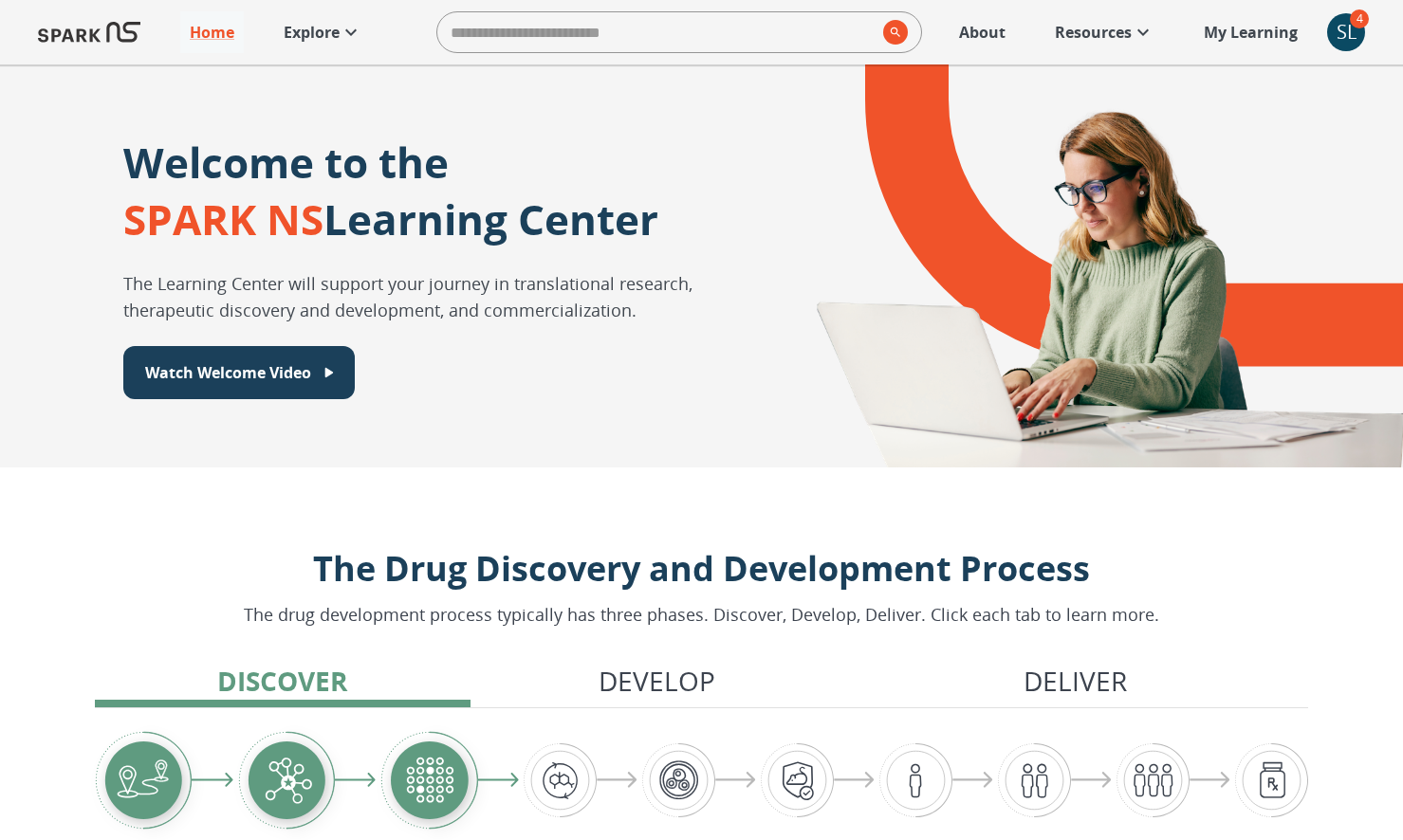 click at bounding box center [89, 32] 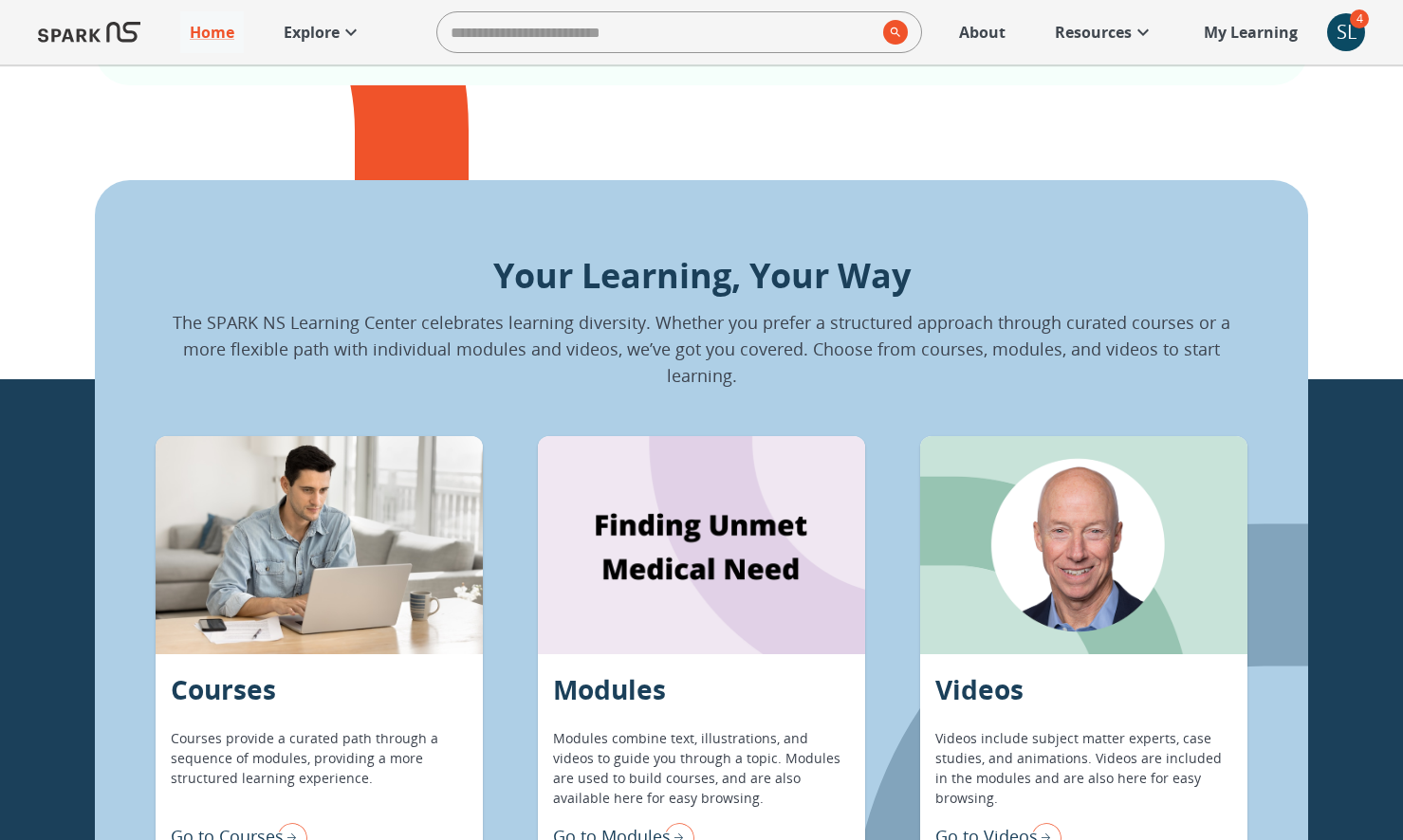 scroll, scrollTop: 1084, scrollLeft: 0, axis: vertical 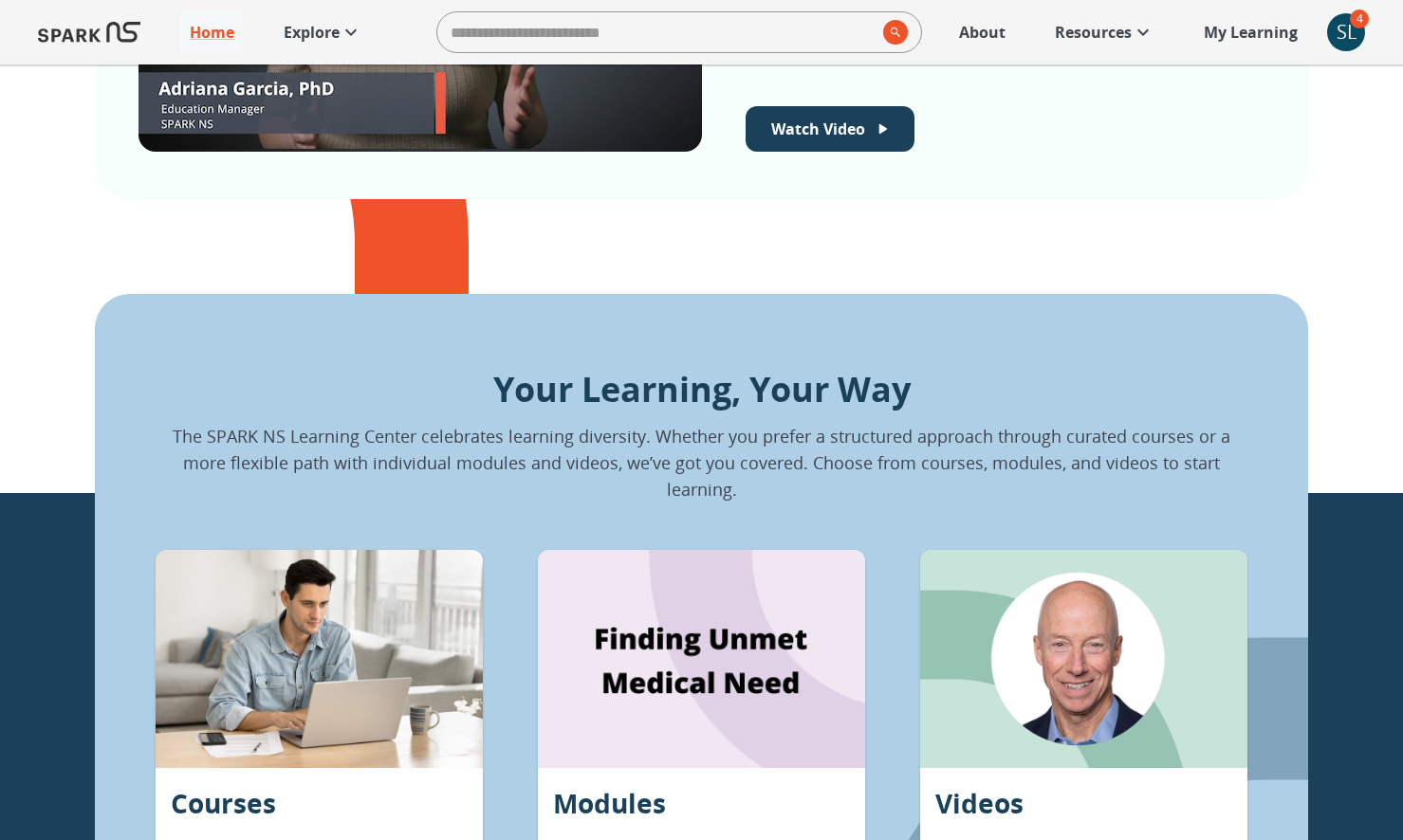 click 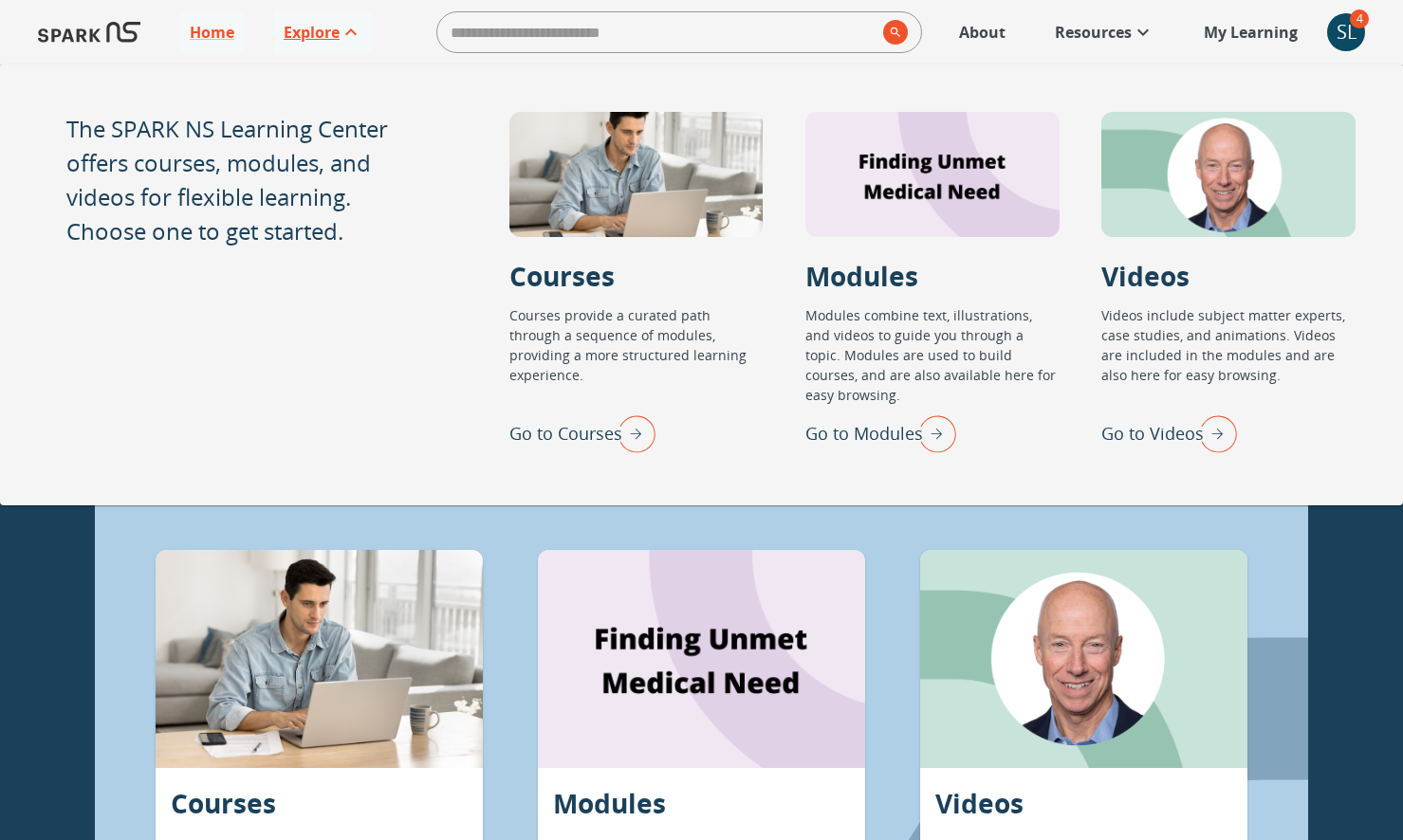 click at bounding box center [637, 174] 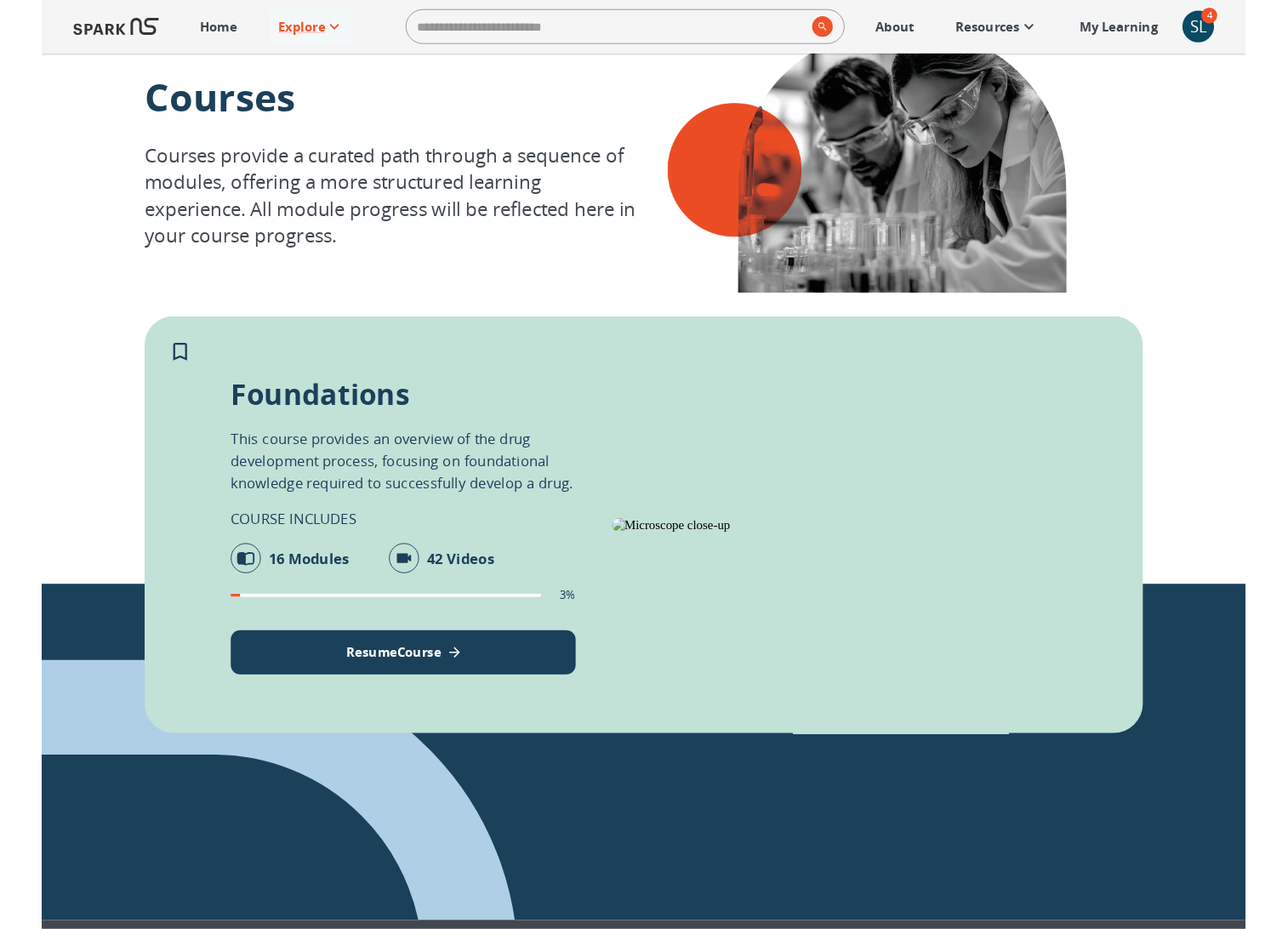scroll, scrollTop: 0, scrollLeft: 0, axis: both 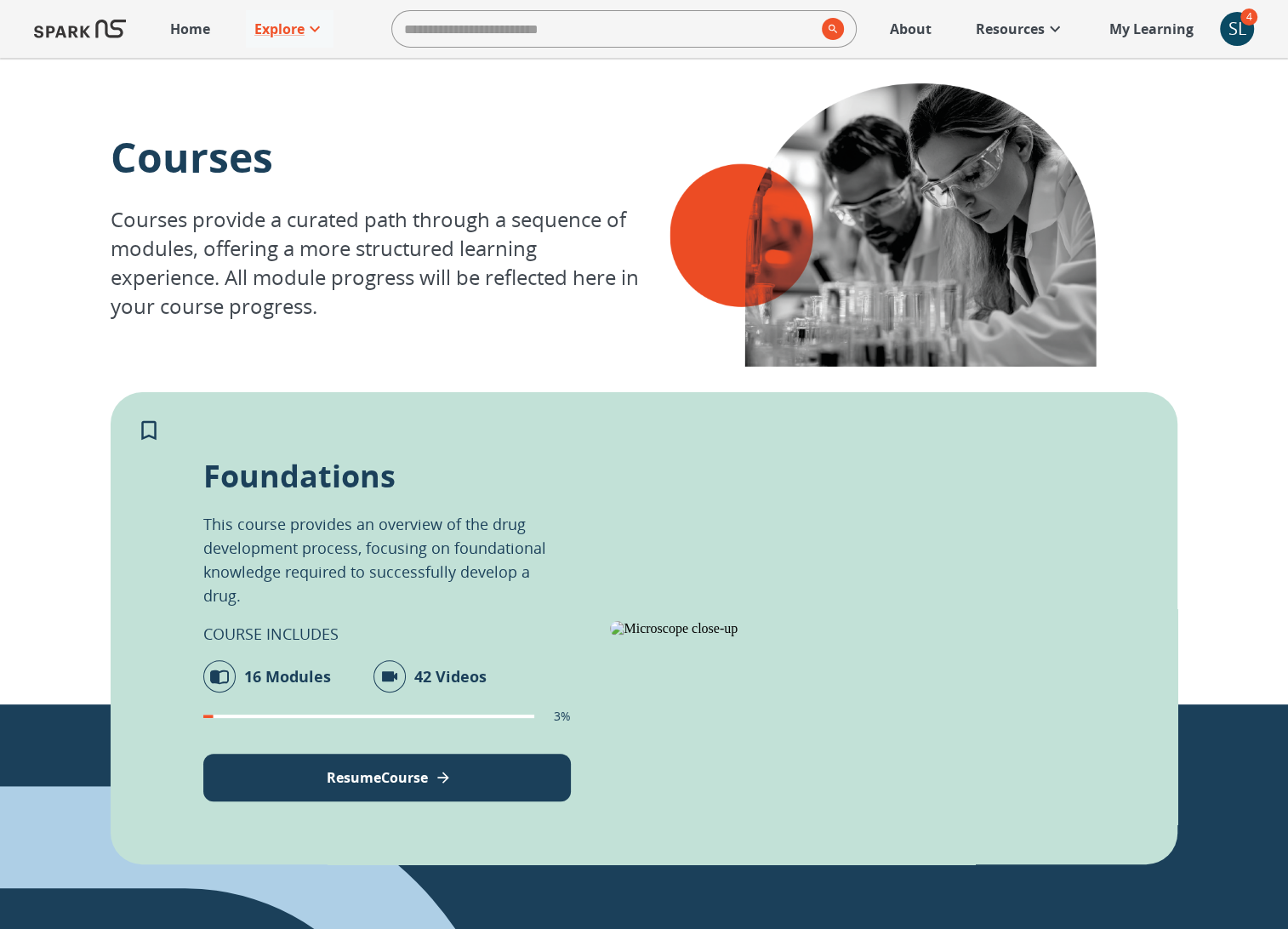 click on "Home" at bounding box center (190, 29) 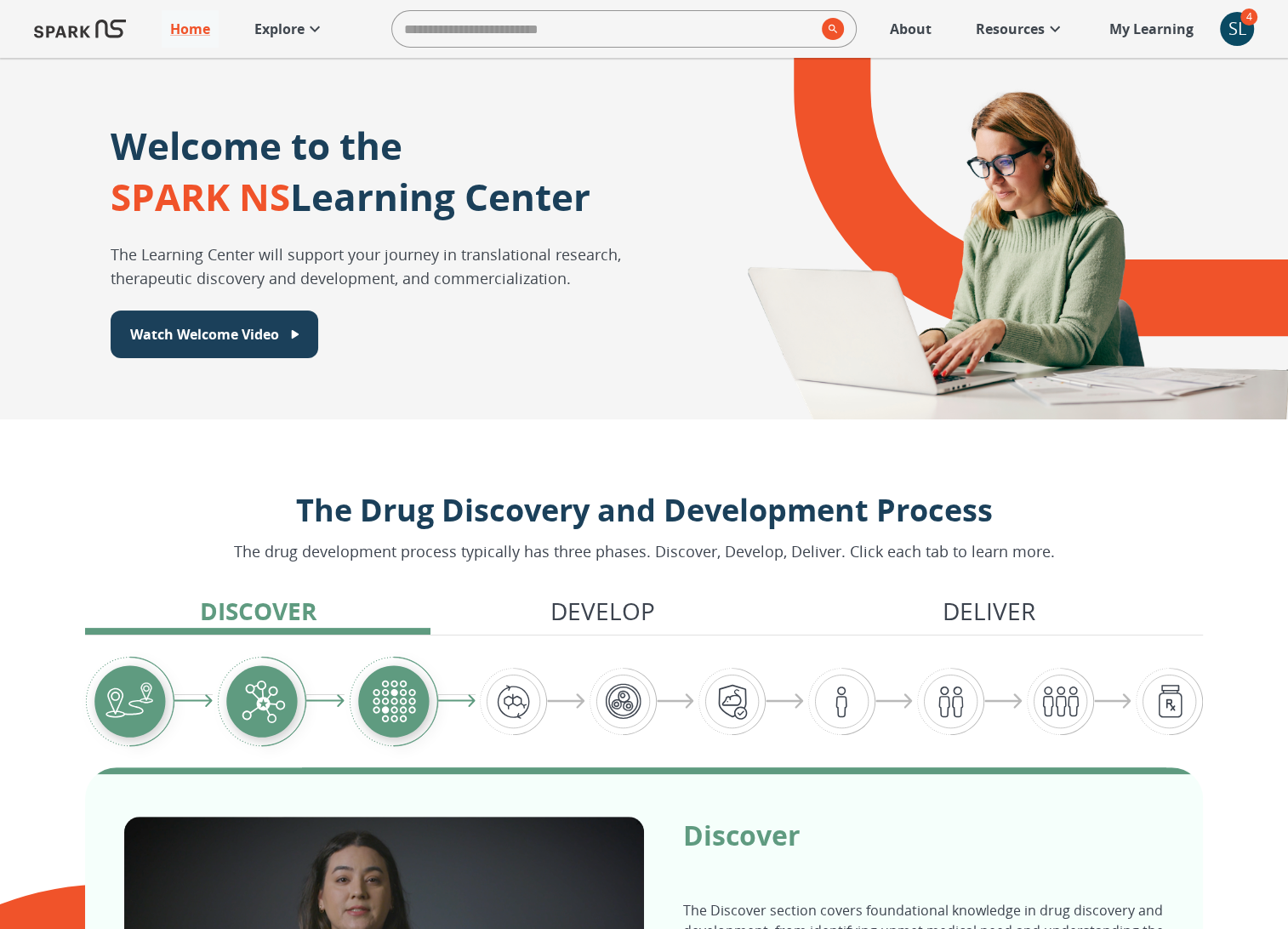 click on "Watch Welcome Video" at bounding box center [204, 334] 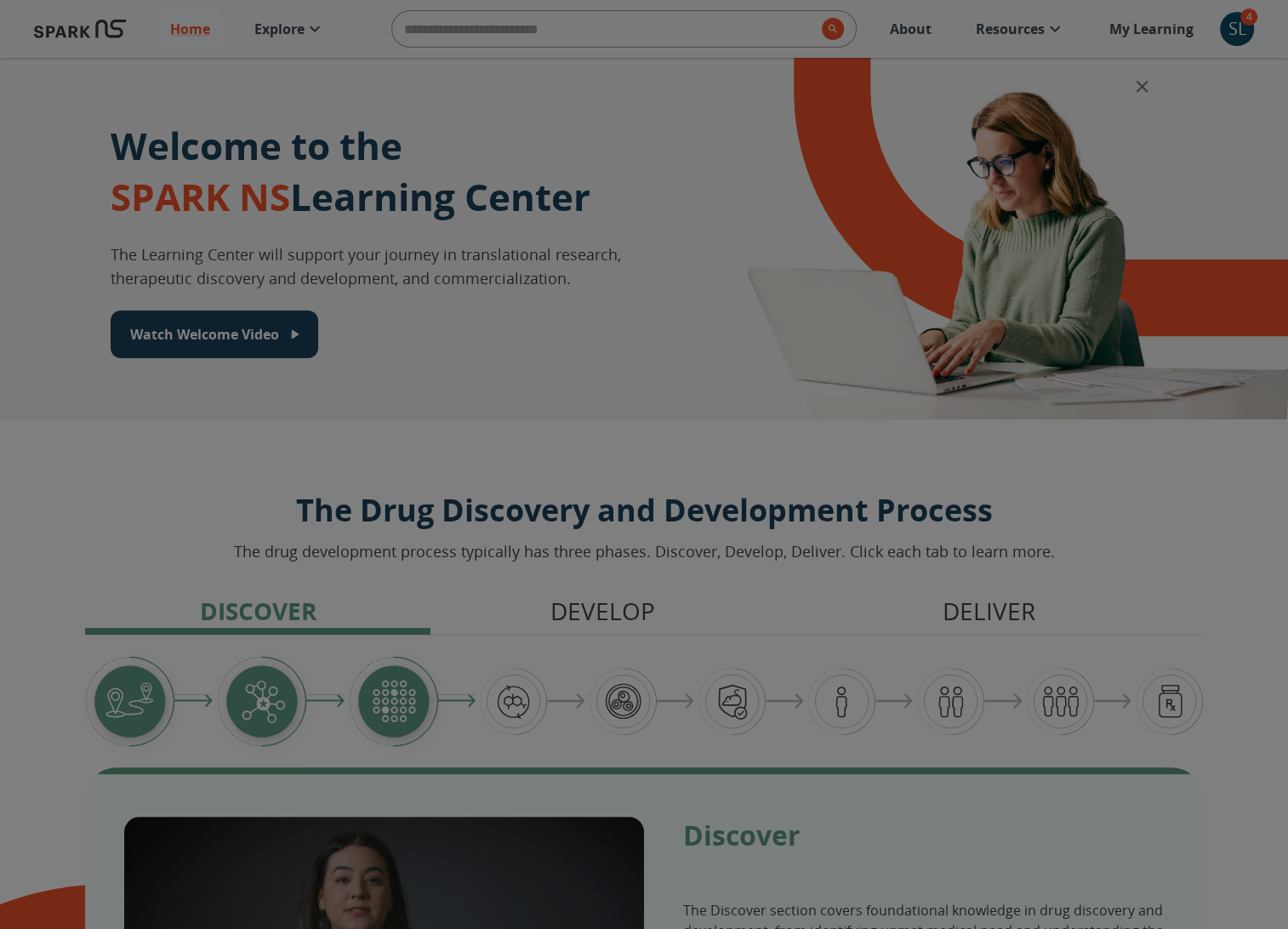click 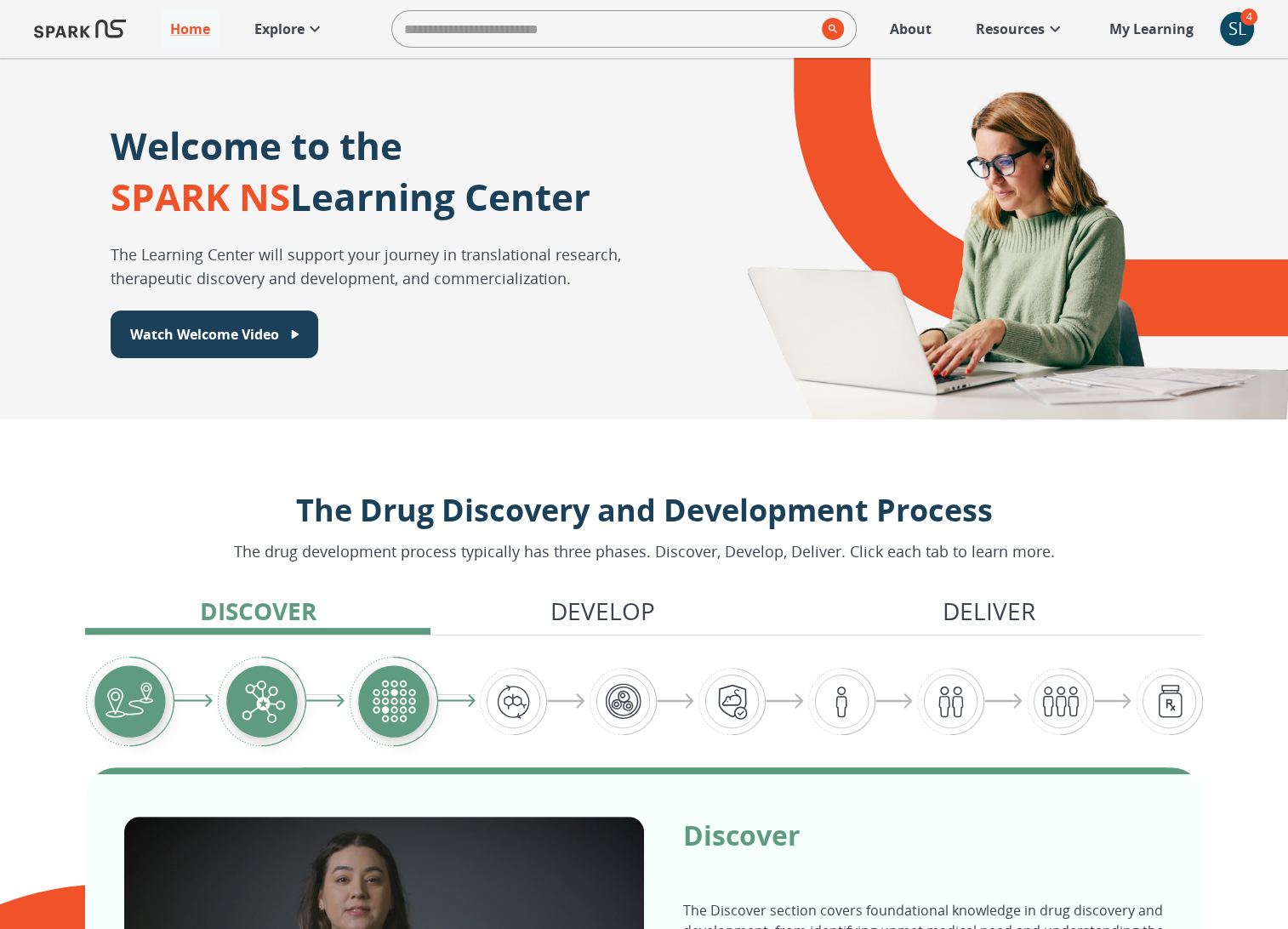 scroll, scrollTop: 325, scrollLeft: 0, axis: vertical 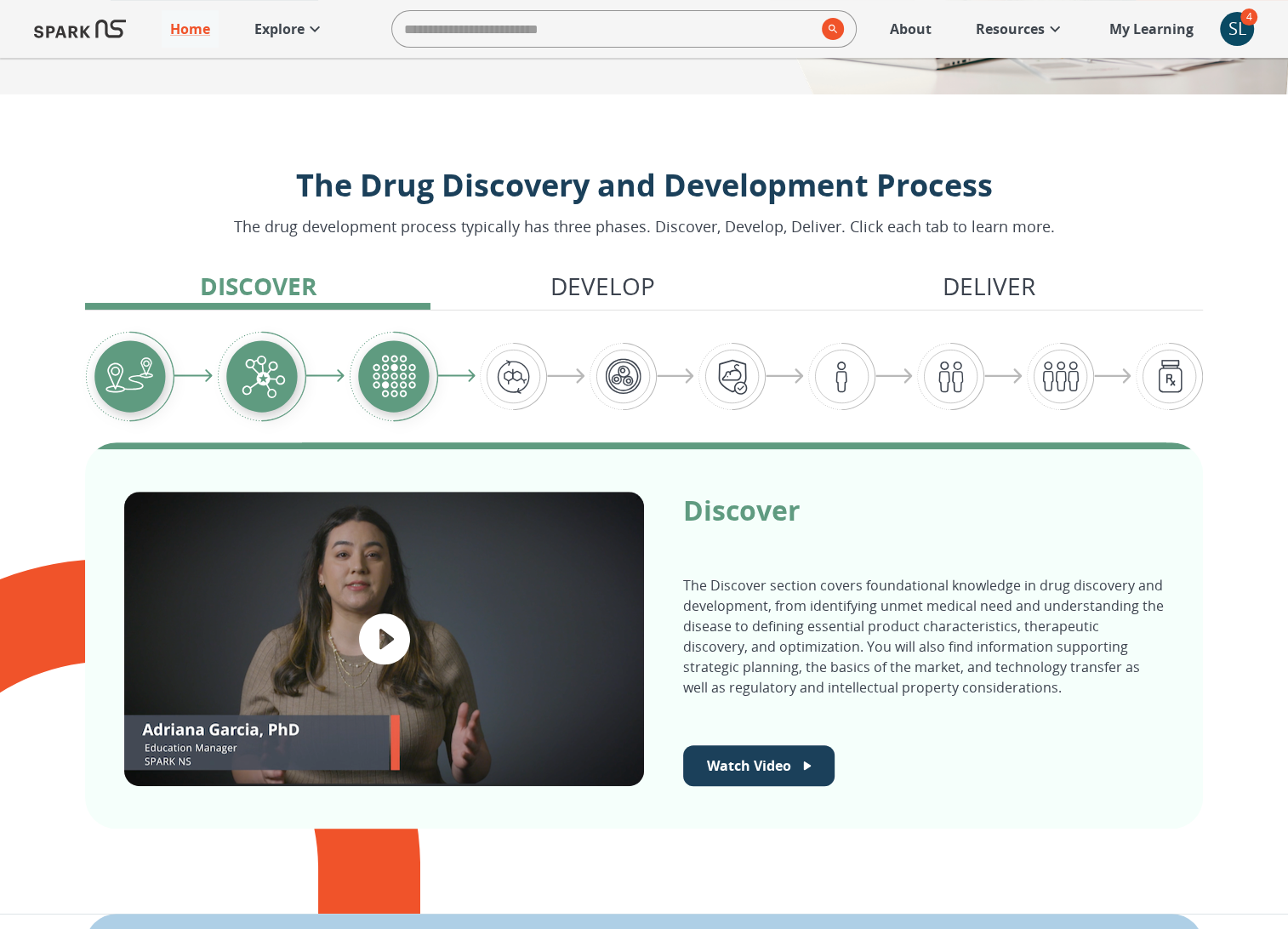 click on "Develop" at bounding box center (602, 286) 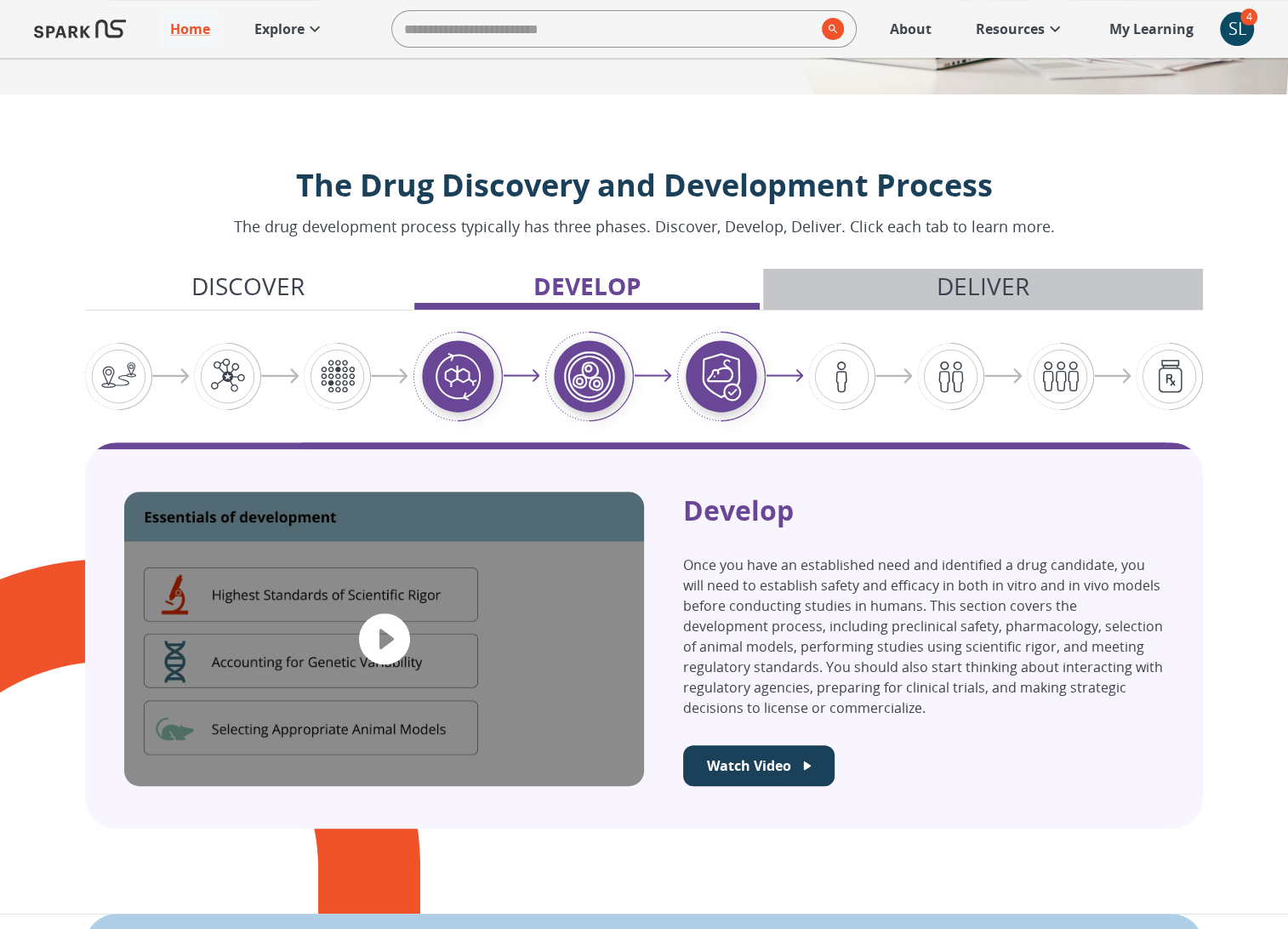 click on "Deliver" at bounding box center [983, 286] 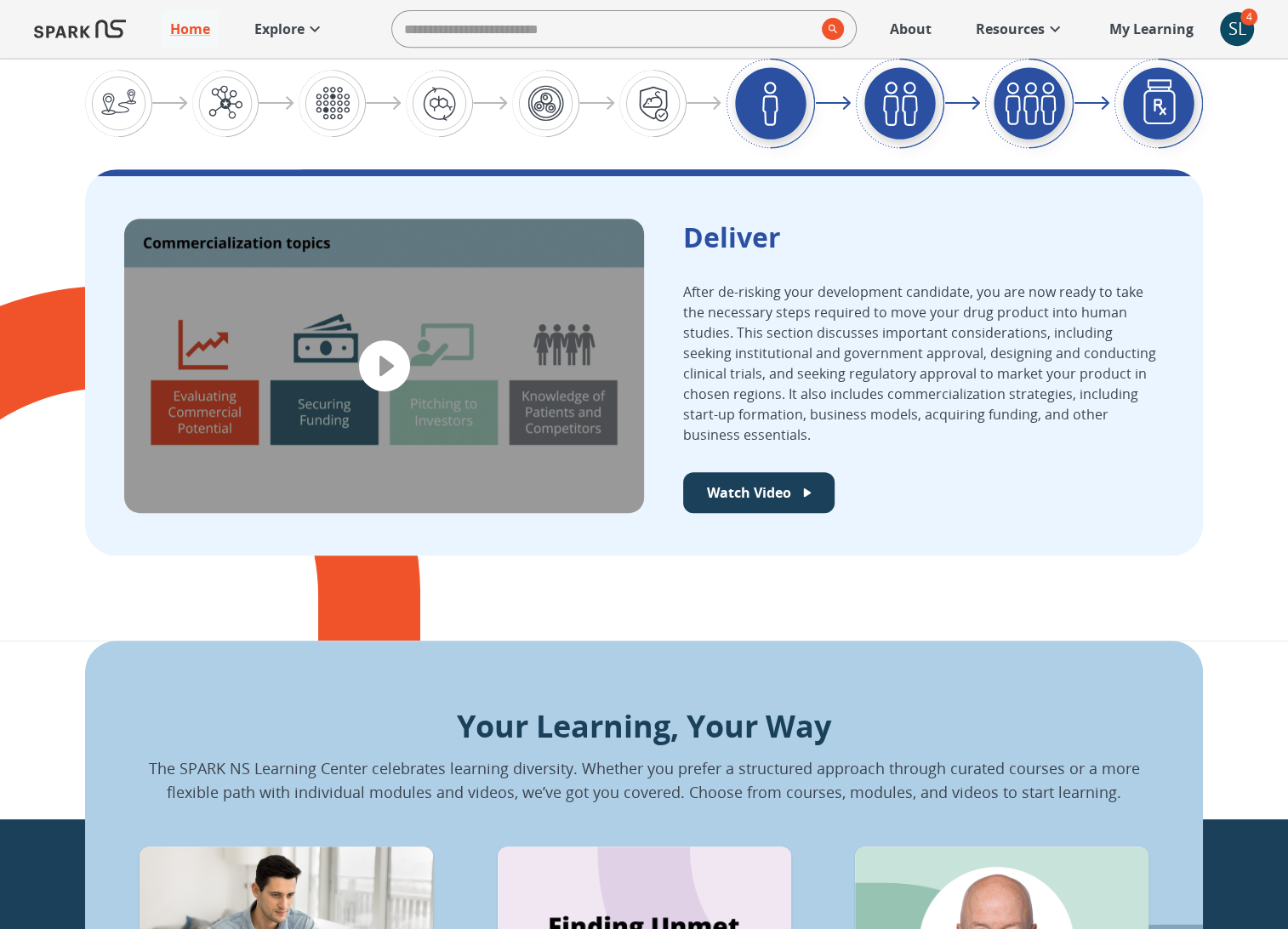 scroll, scrollTop: 957, scrollLeft: 0, axis: vertical 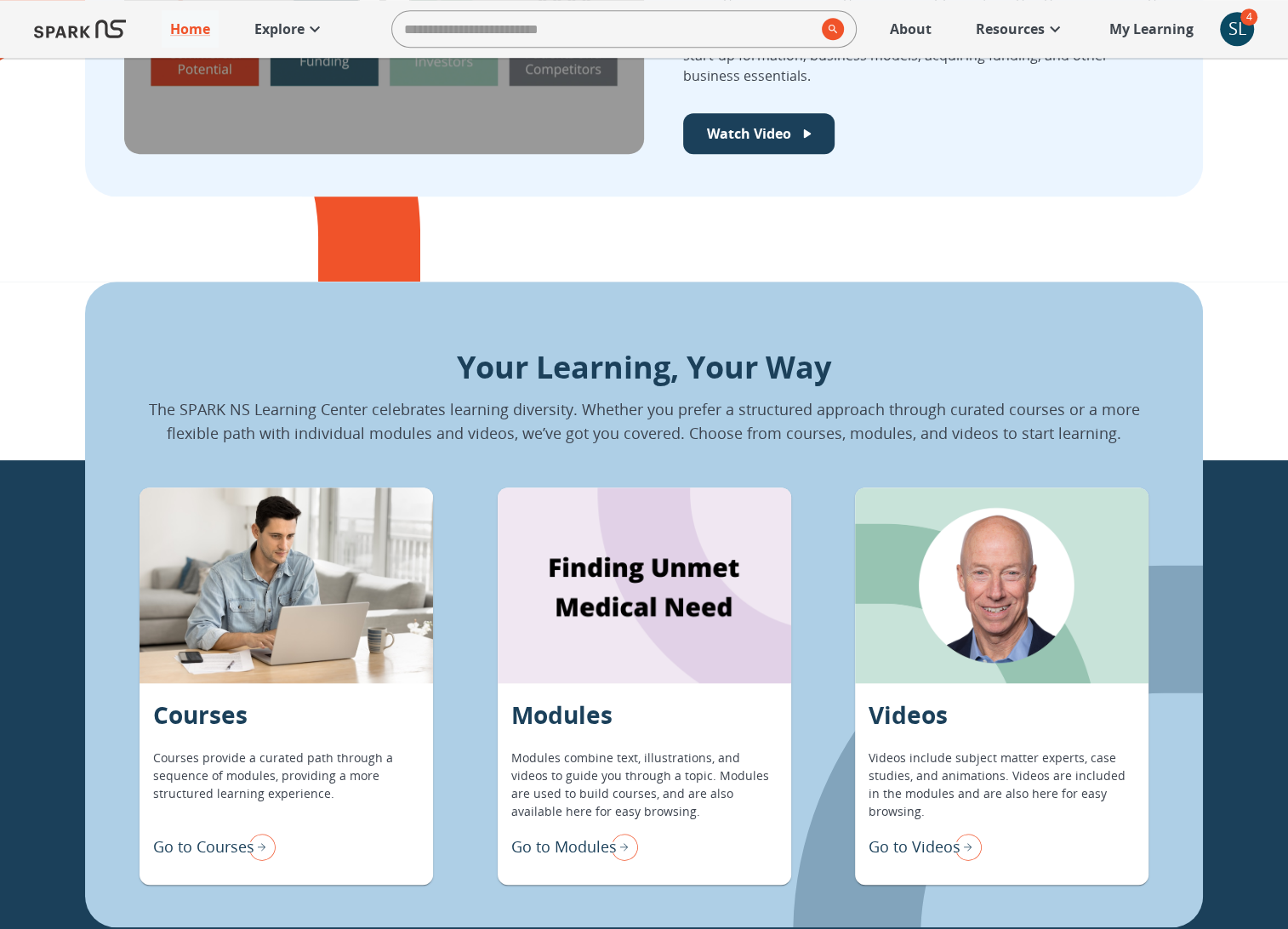 click at bounding box center (644, 585) 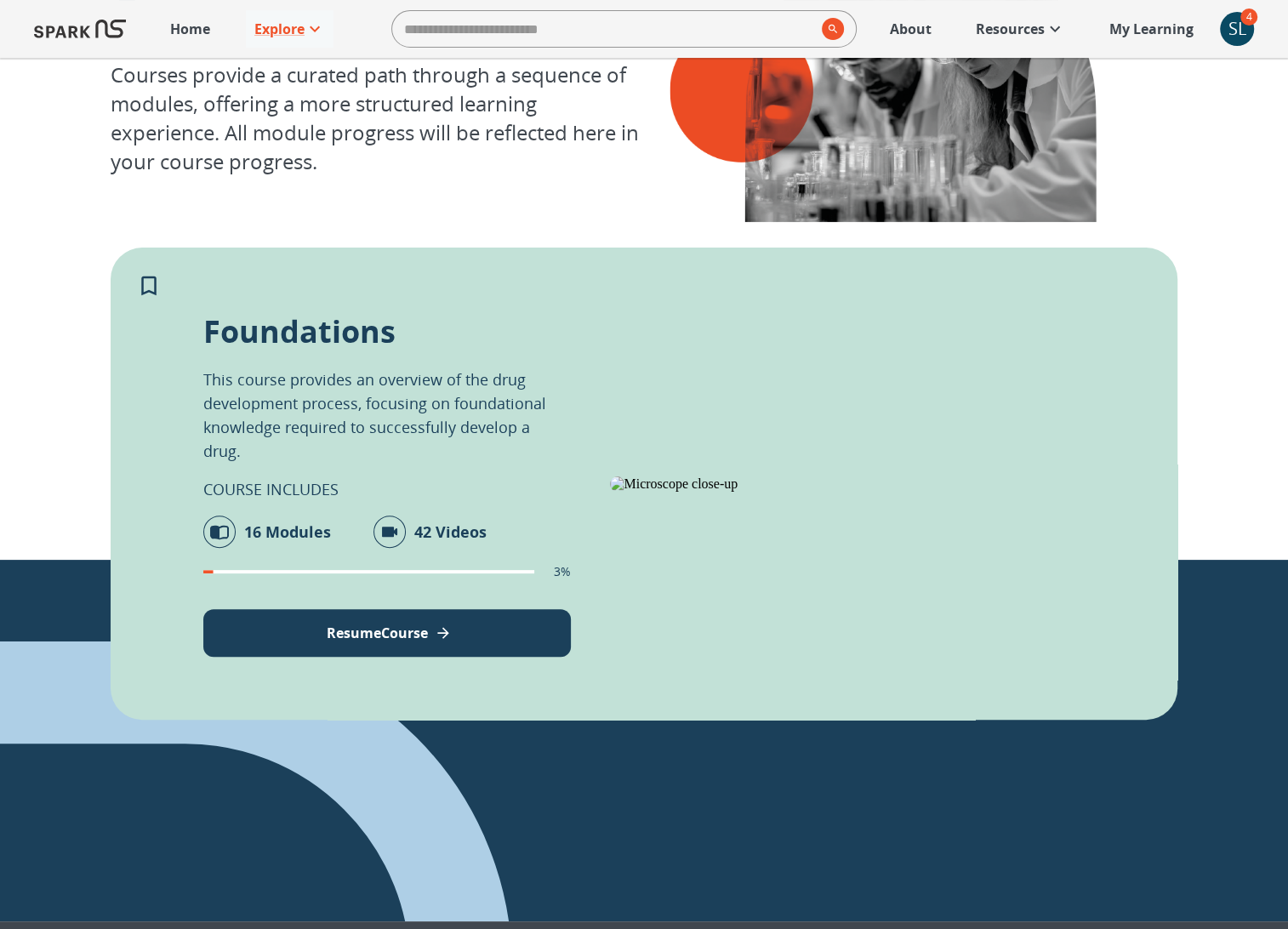 scroll, scrollTop: 228, scrollLeft: 0, axis: vertical 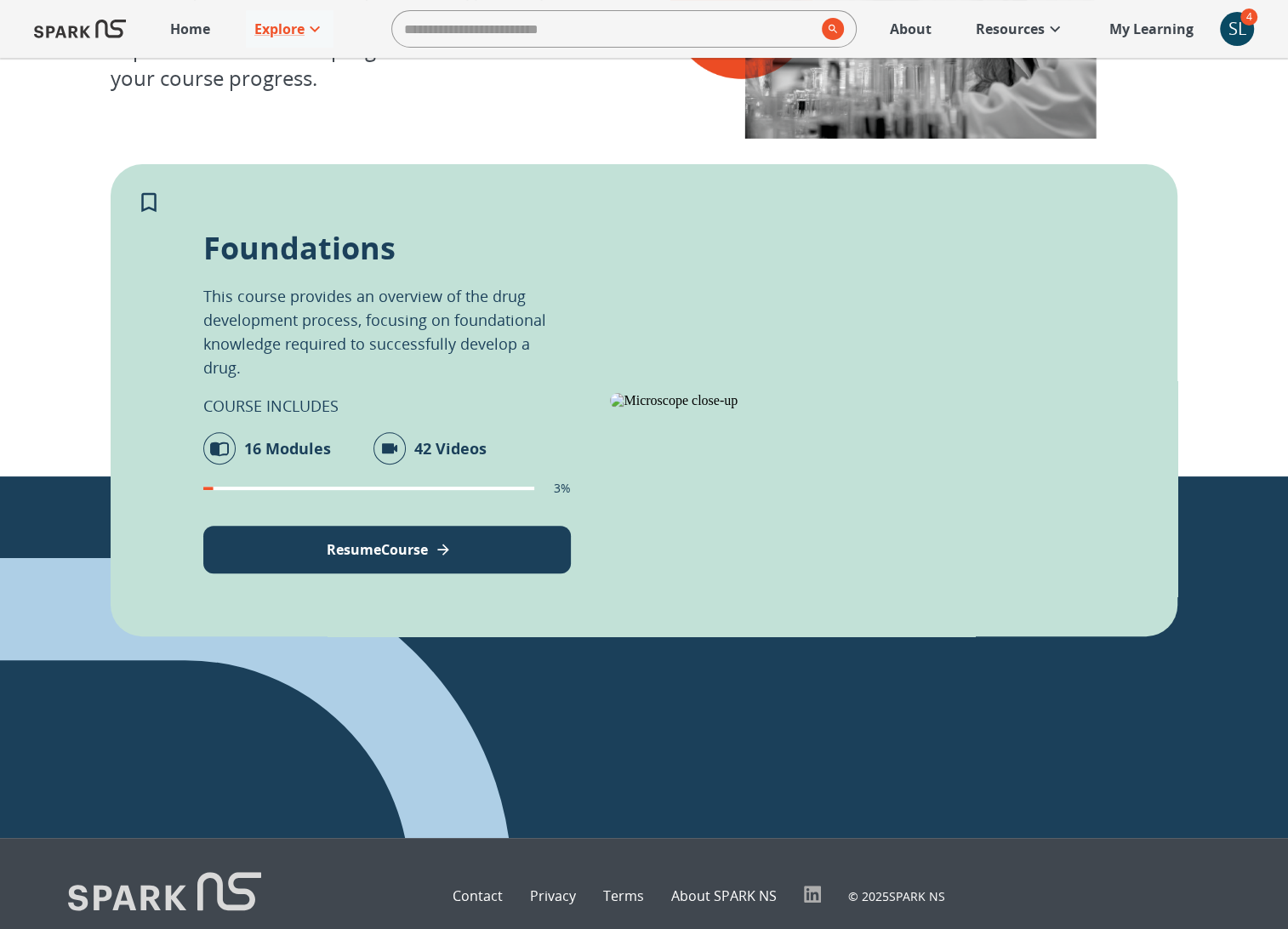 click on "Contact" at bounding box center (477, 896) 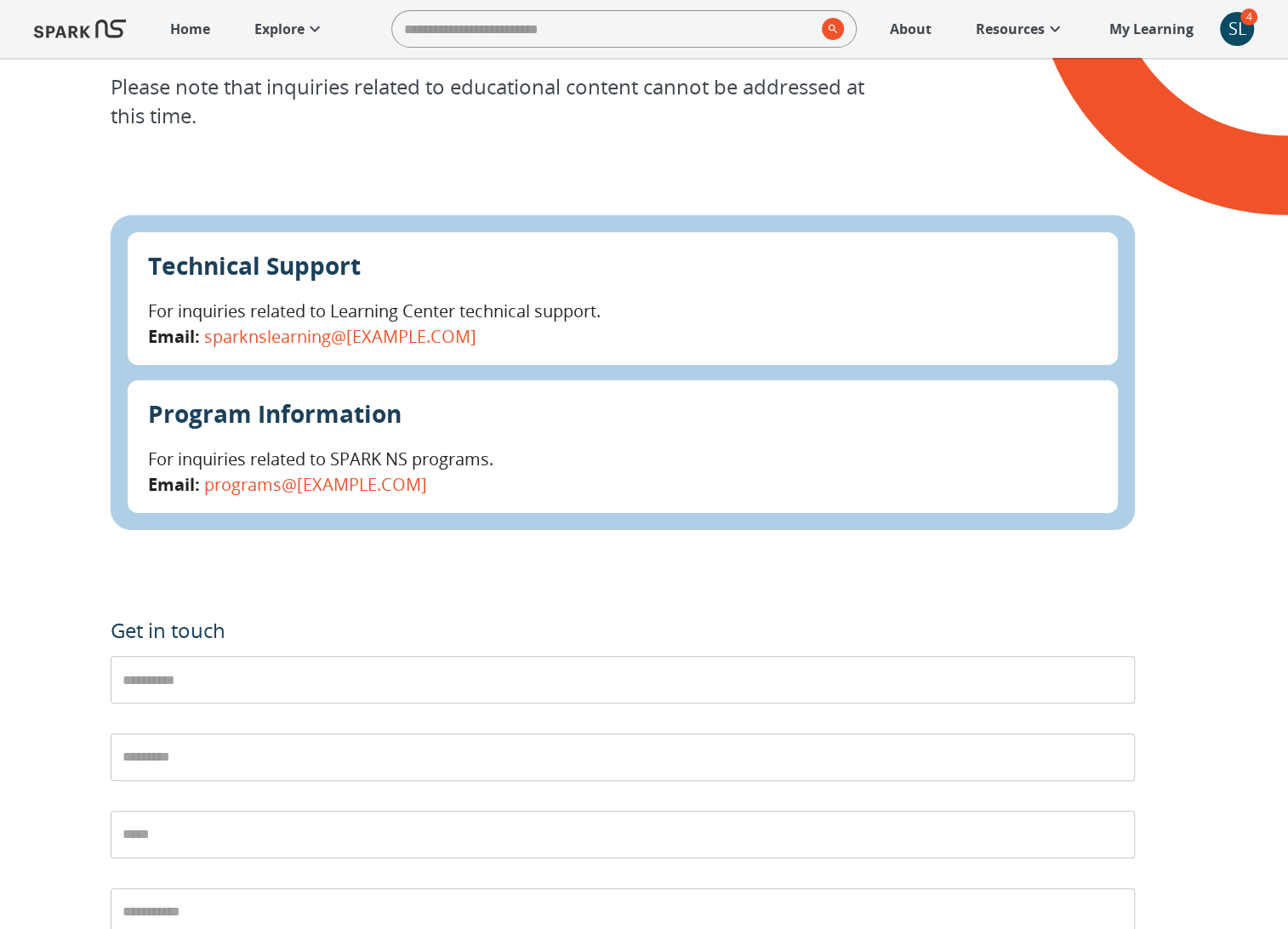 scroll, scrollTop: 602, scrollLeft: 0, axis: vertical 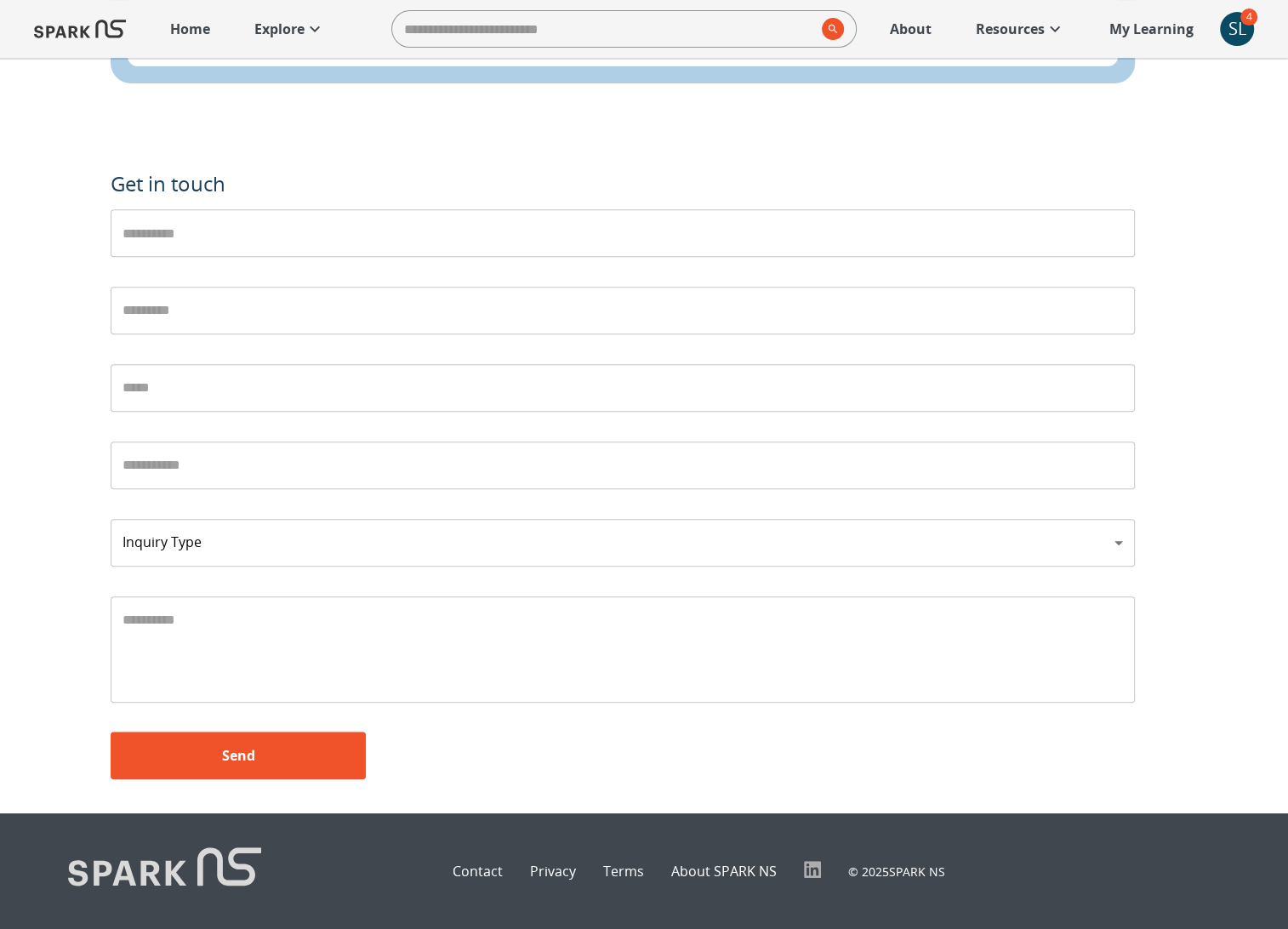 click on "About SPARK NS" at bounding box center [724, 871] 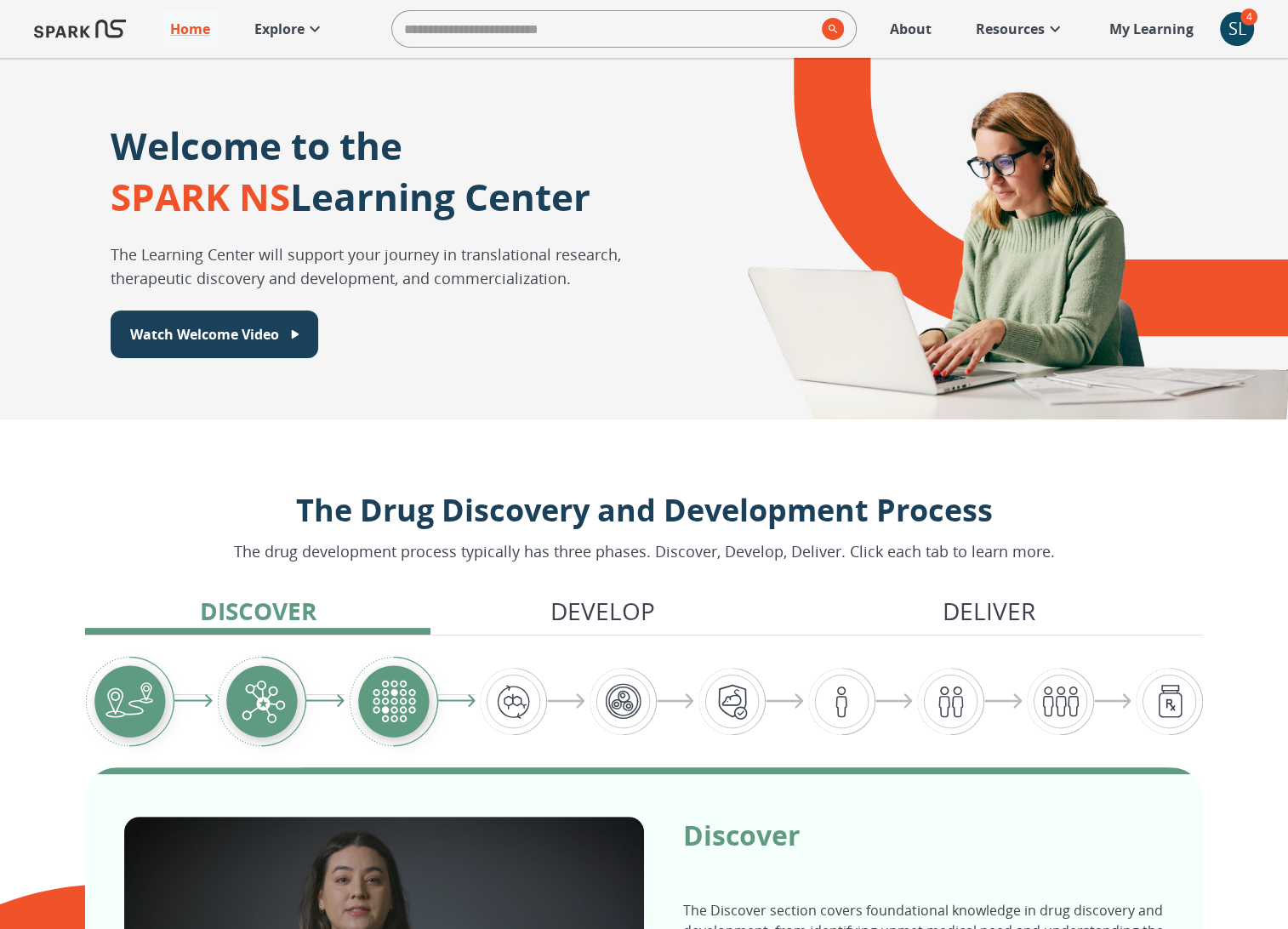 click 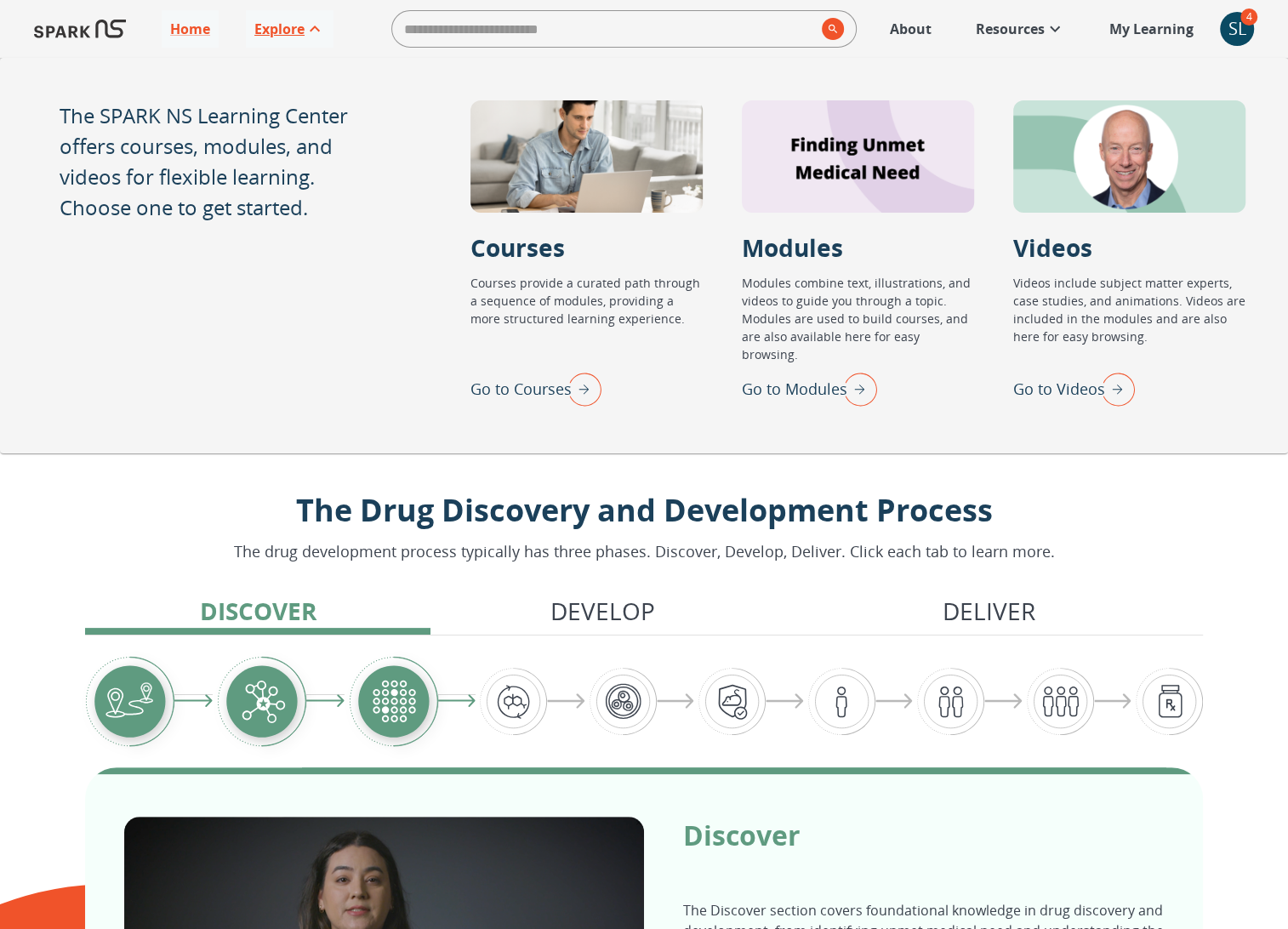 click at bounding box center [858, 157] 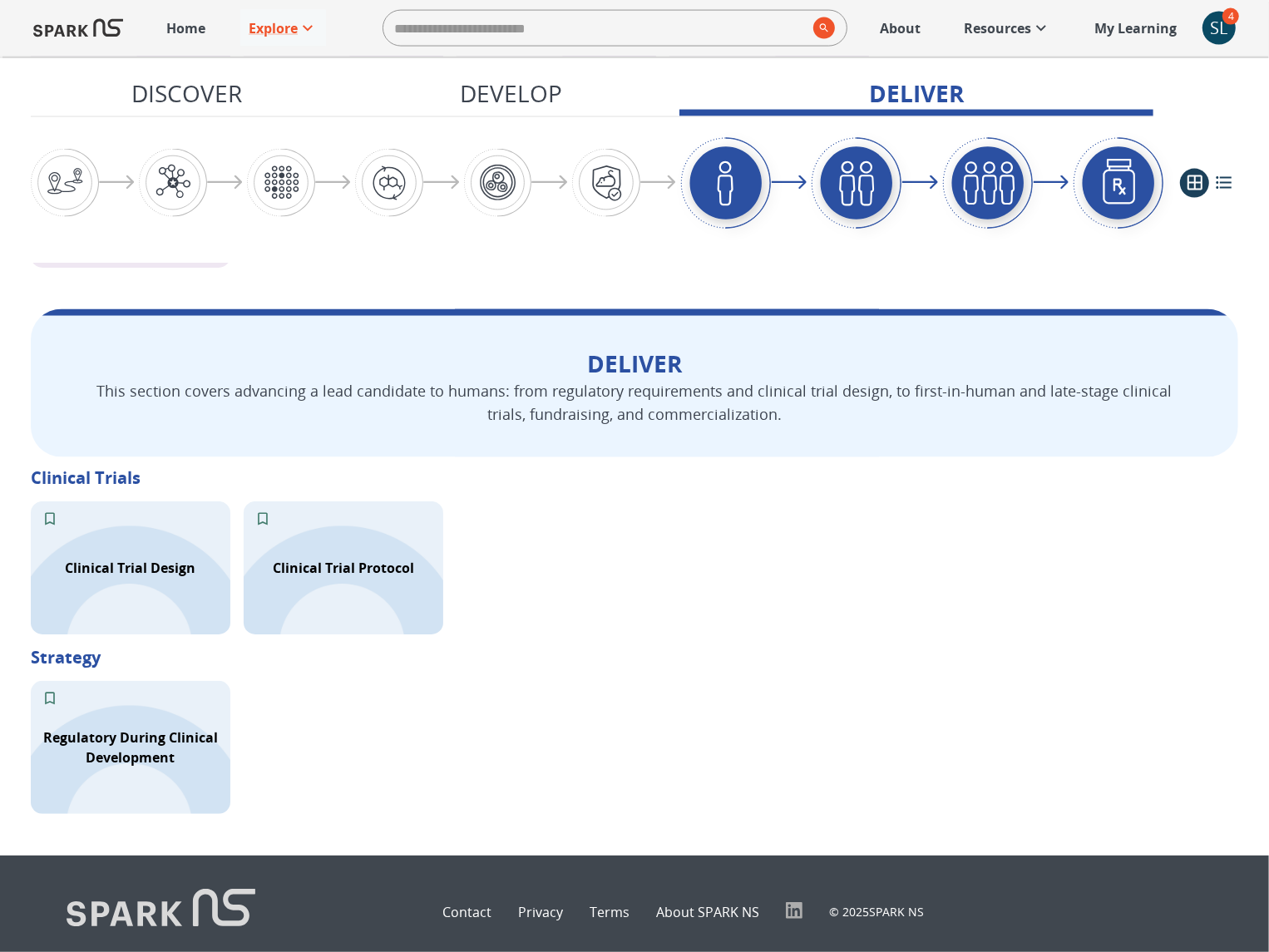 scroll, scrollTop: 2123, scrollLeft: 0, axis: vertical 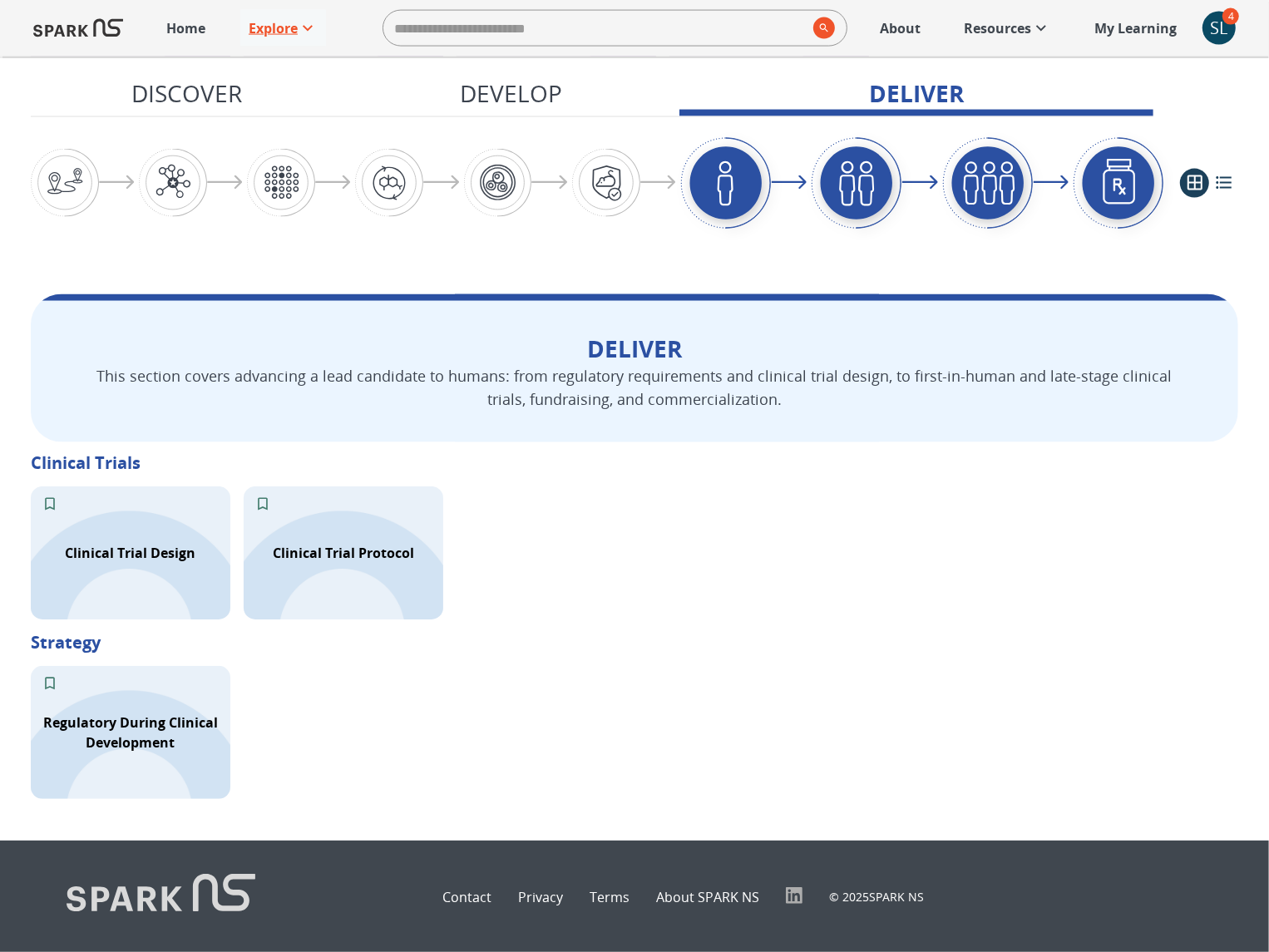 click 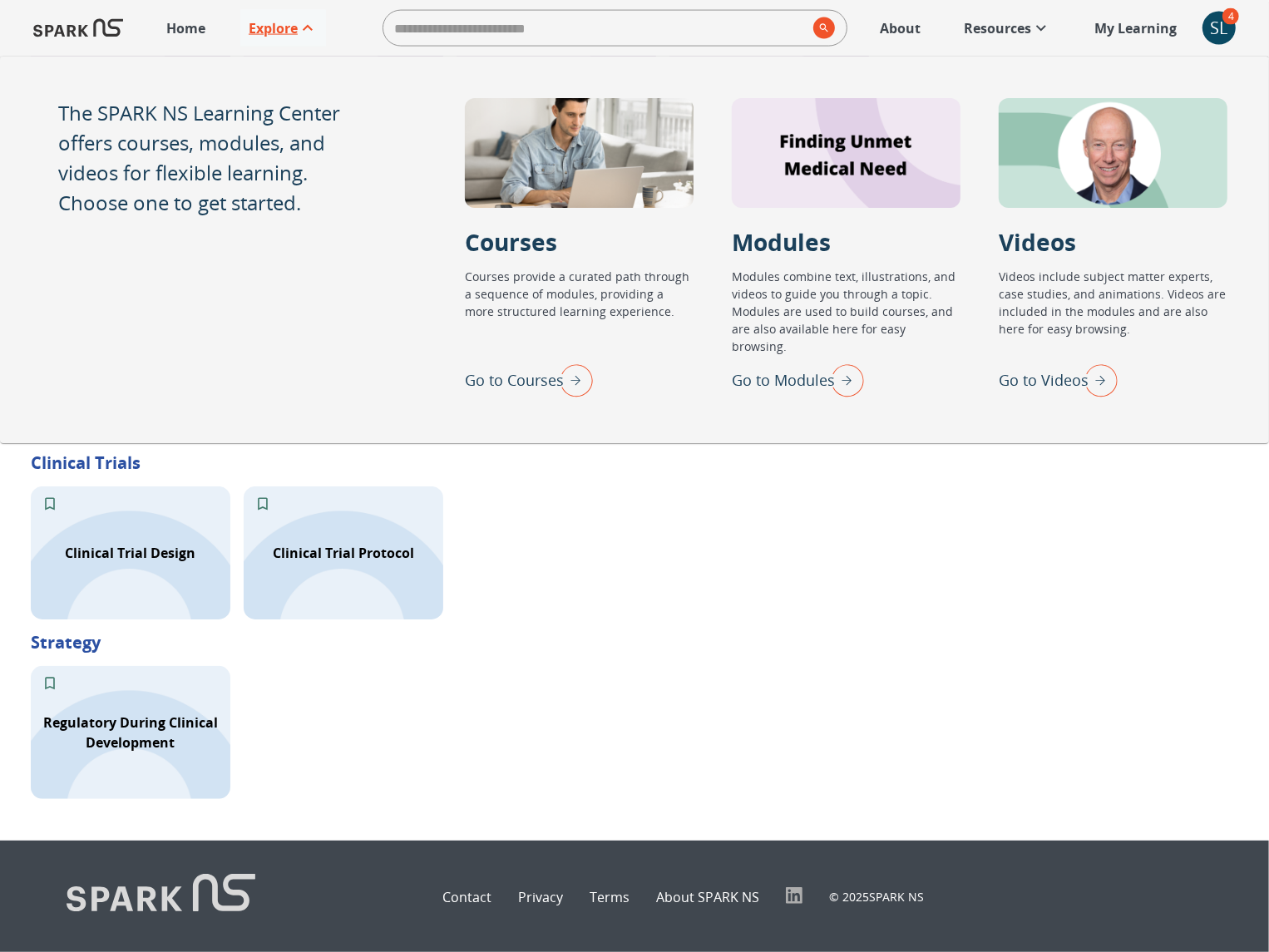 click at bounding box center (1113, 153) 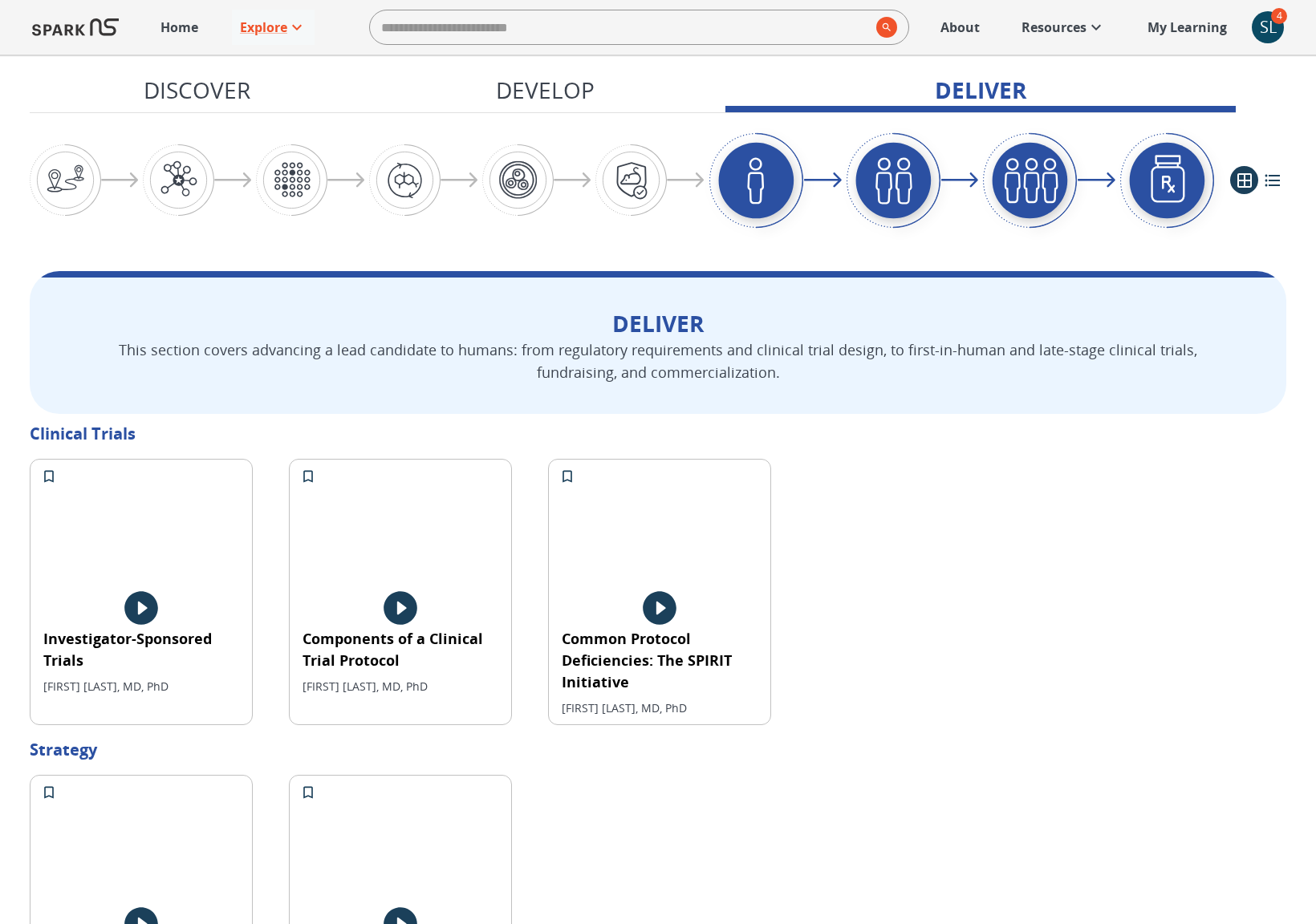 scroll, scrollTop: 2654, scrollLeft: 0, axis: vertical 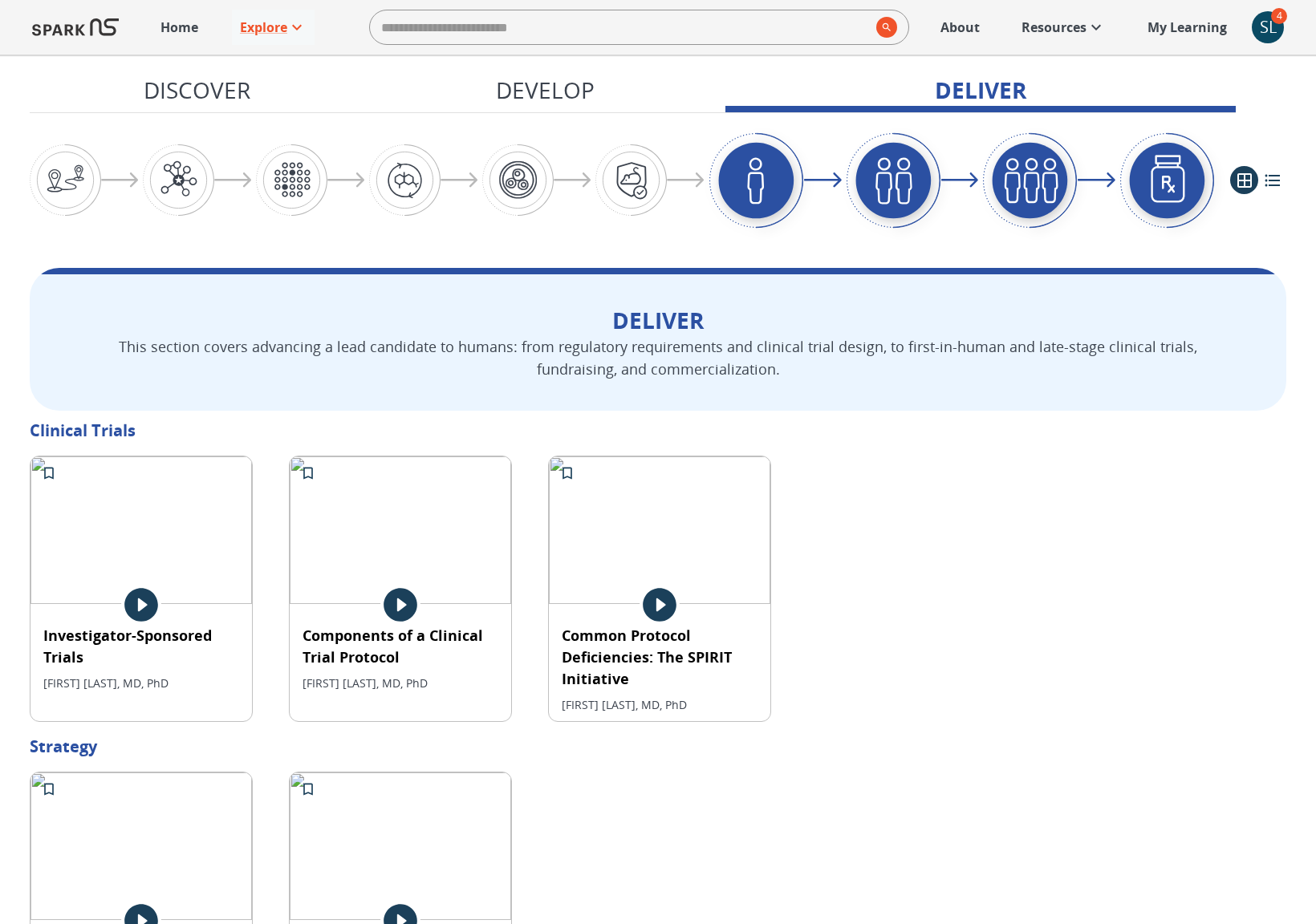 click at bounding box center (75, 27) 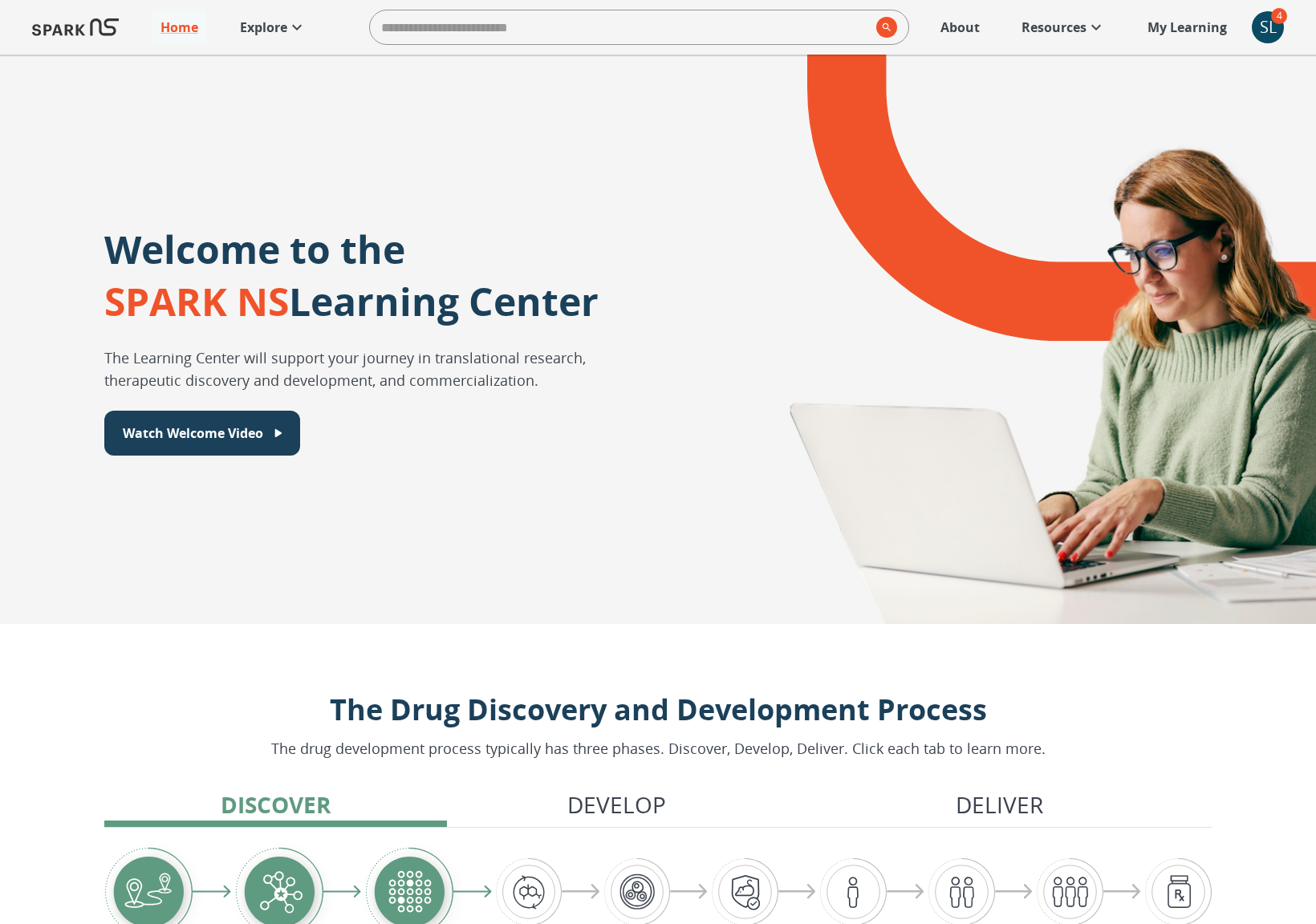 click 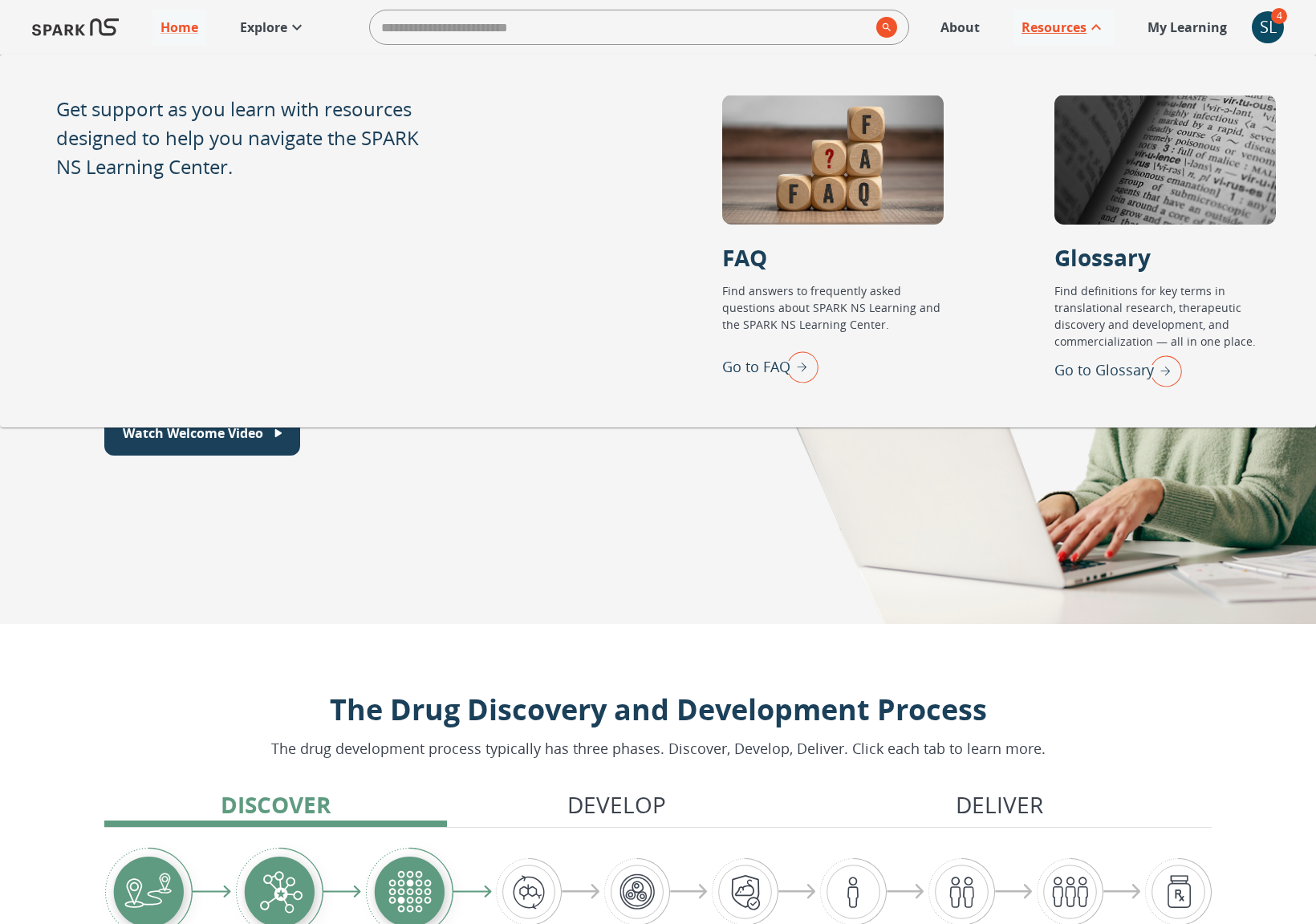 click on "Glossary" at bounding box center (1103, 257) 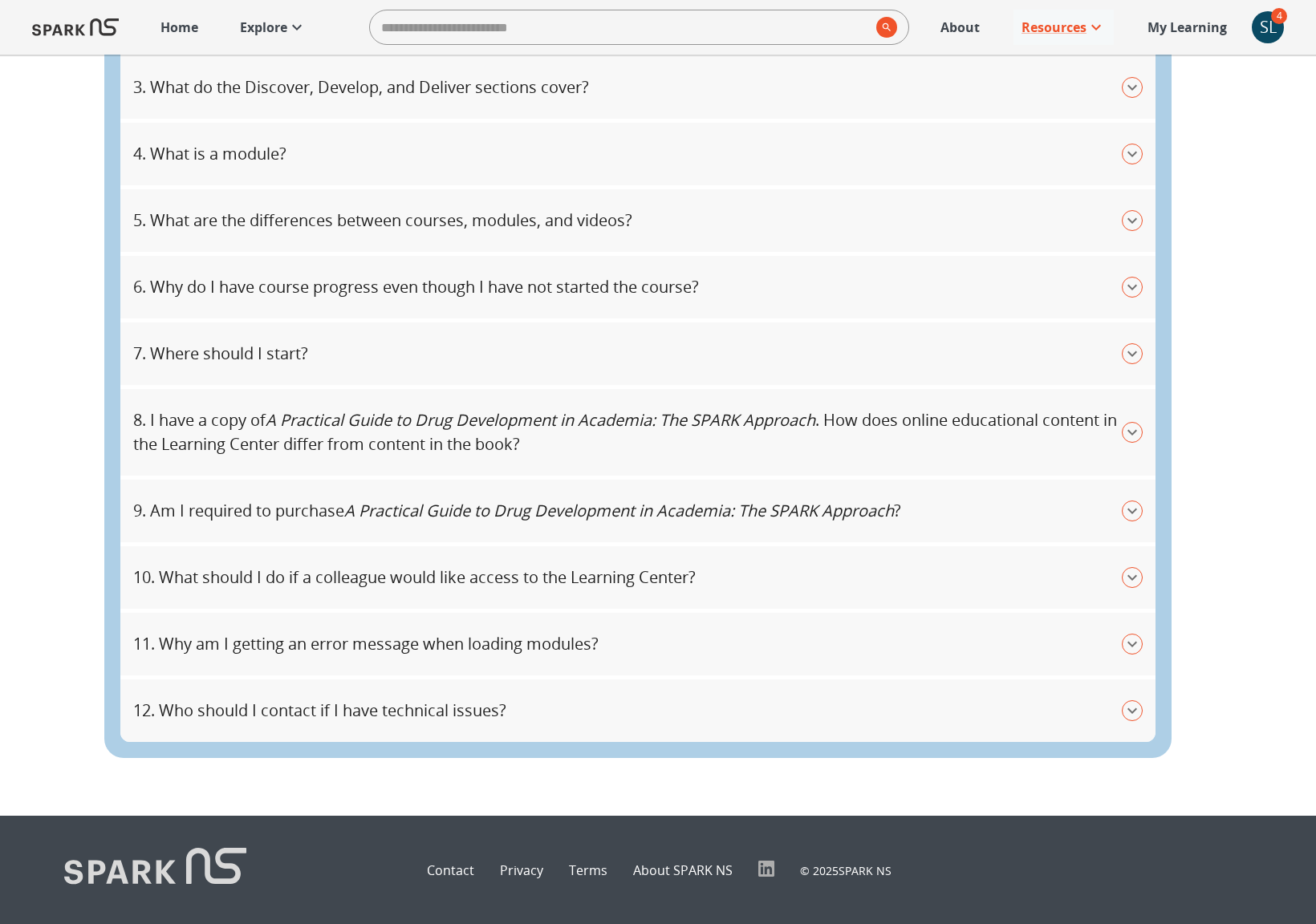 scroll, scrollTop: 0, scrollLeft: 0, axis: both 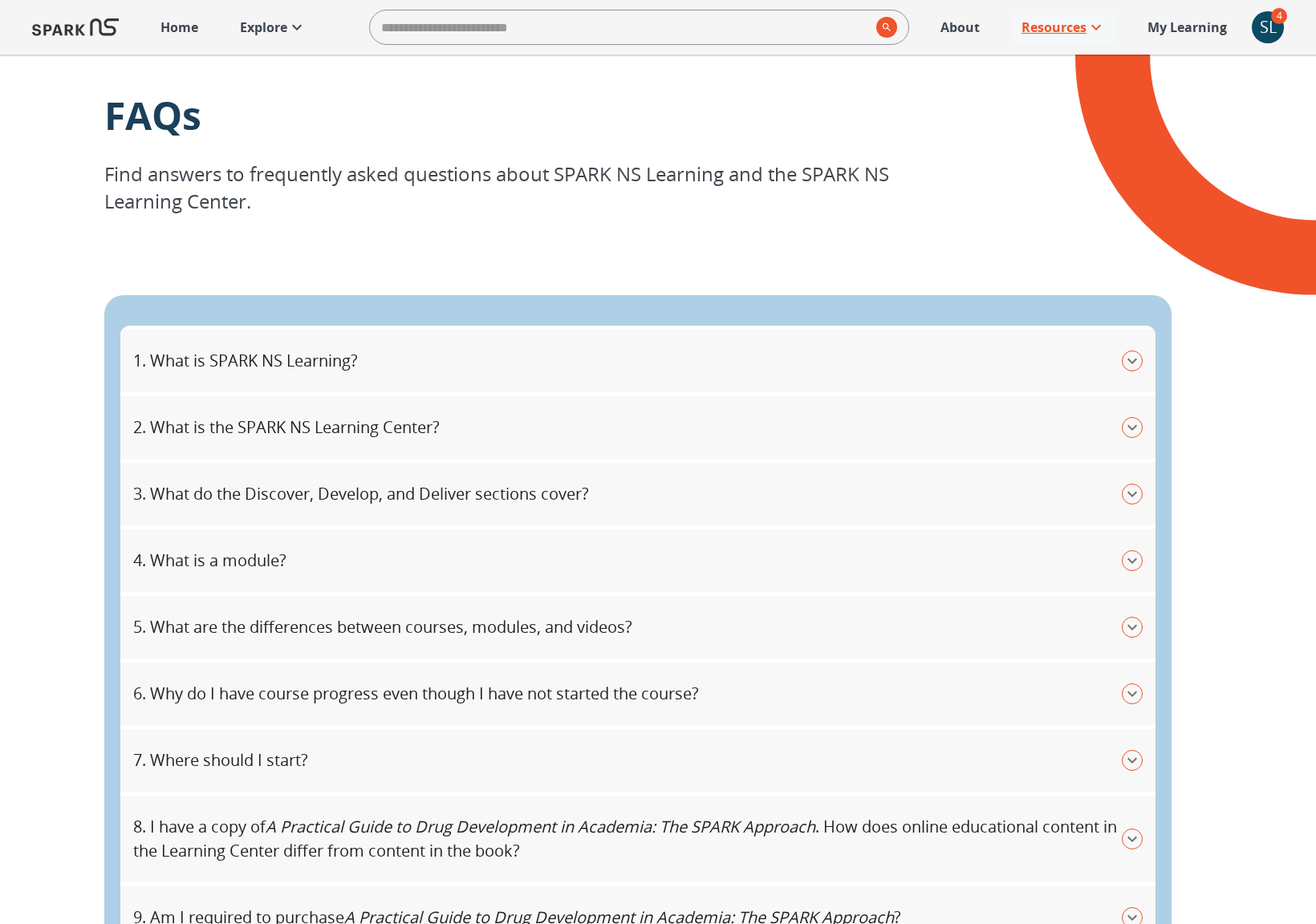 click on "Resources" at bounding box center [1054, 27] 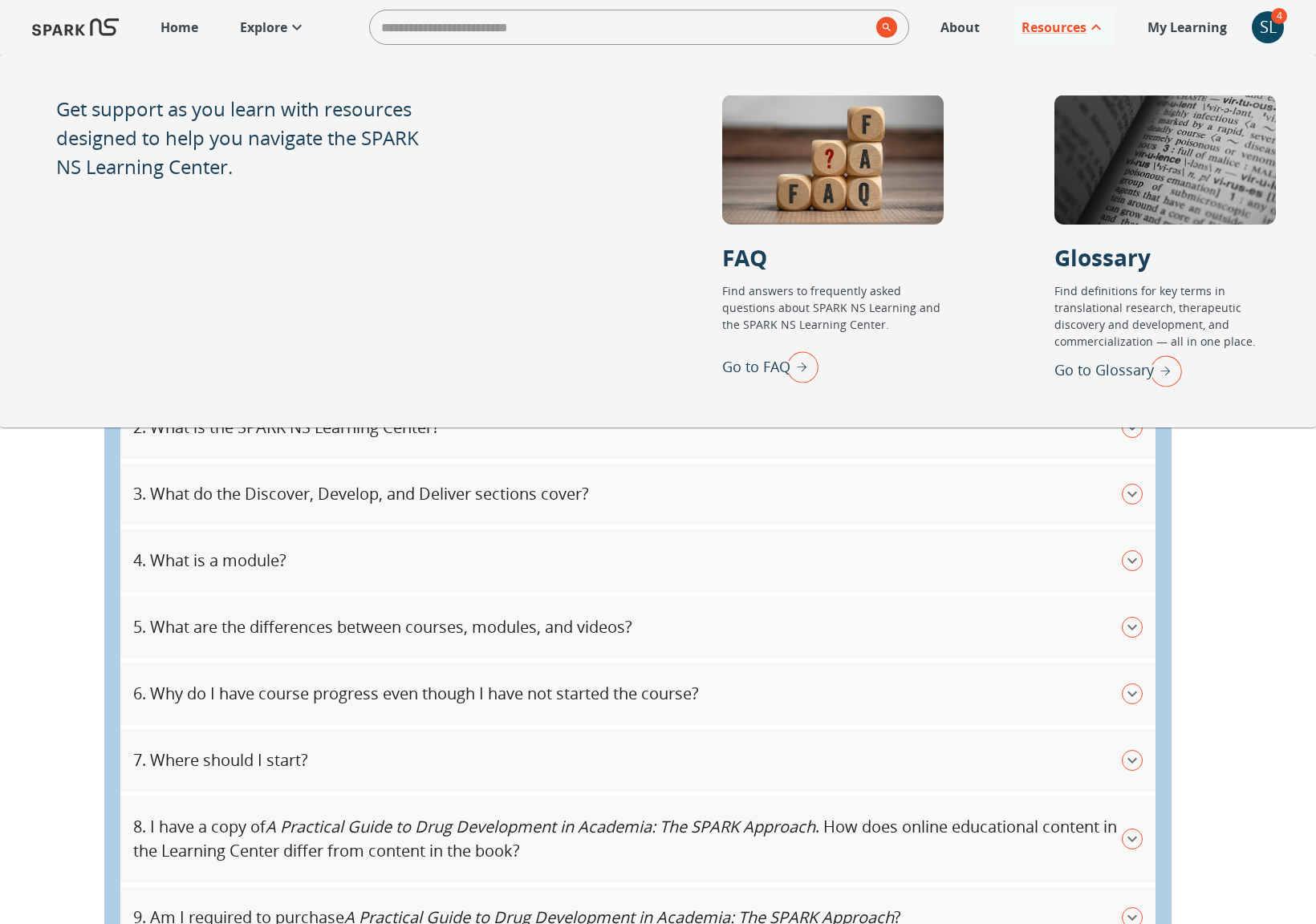 click at bounding box center (1162, 371) 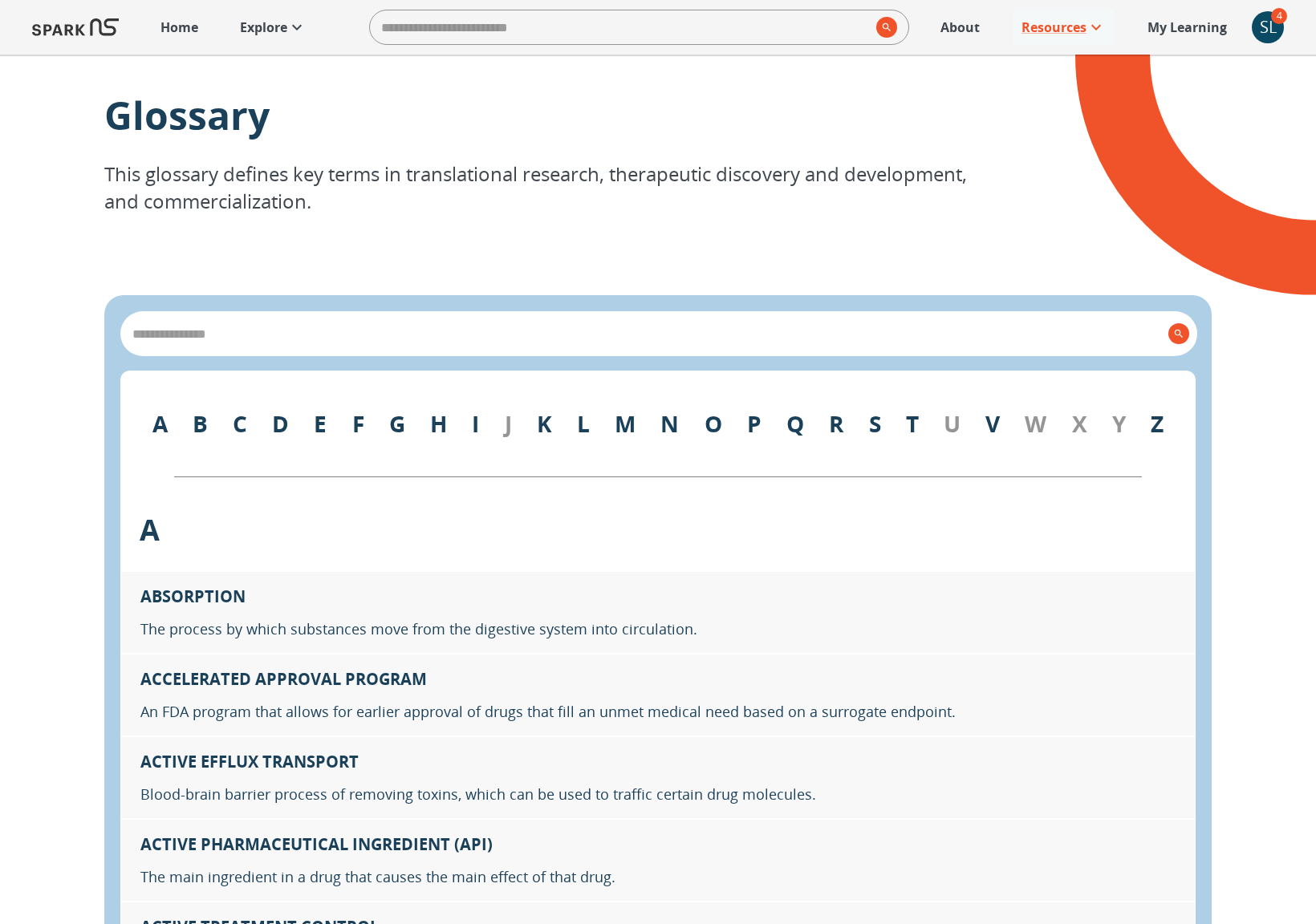 click on "Home" at bounding box center [179, 27] 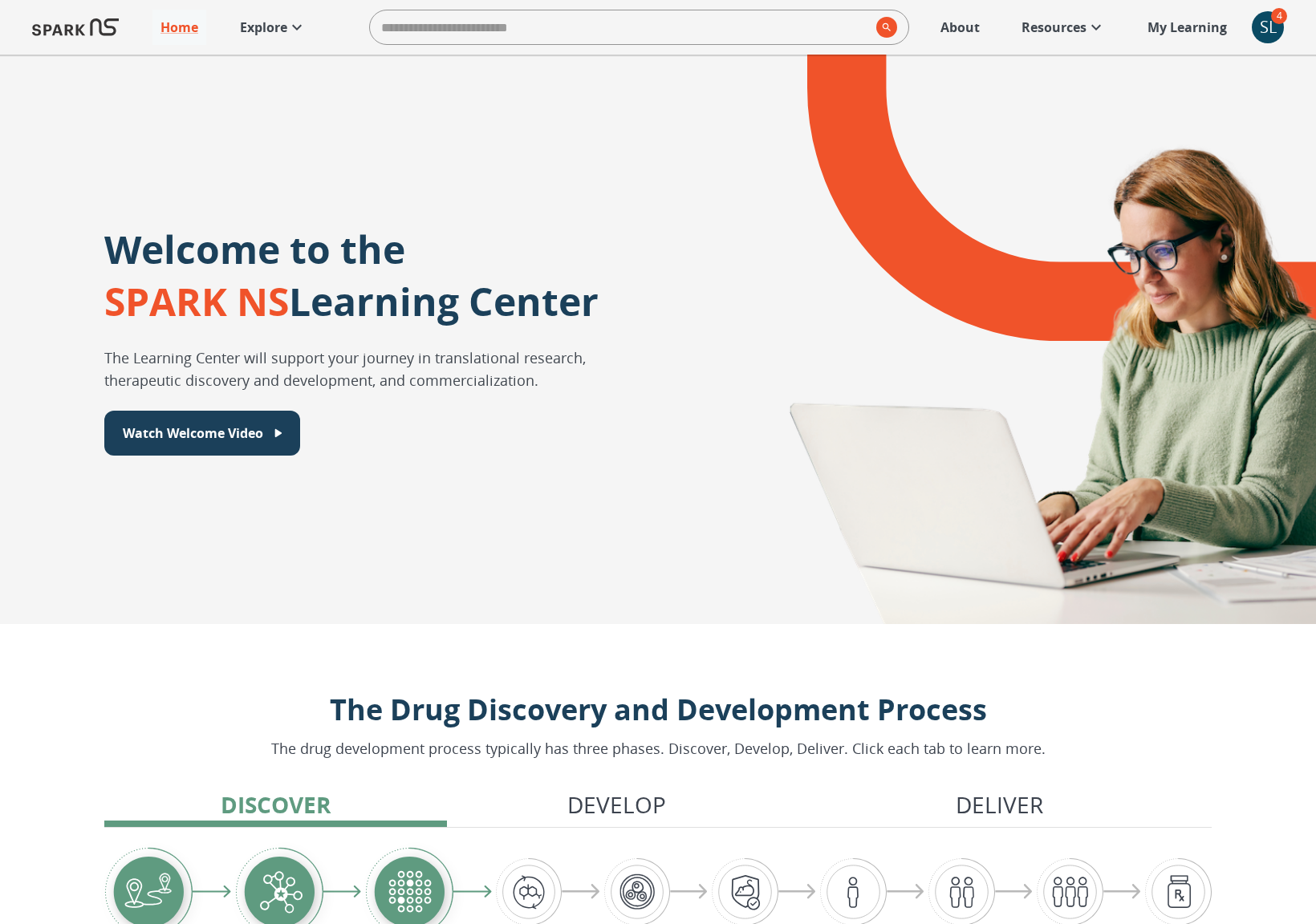 click at bounding box center (75, 27) 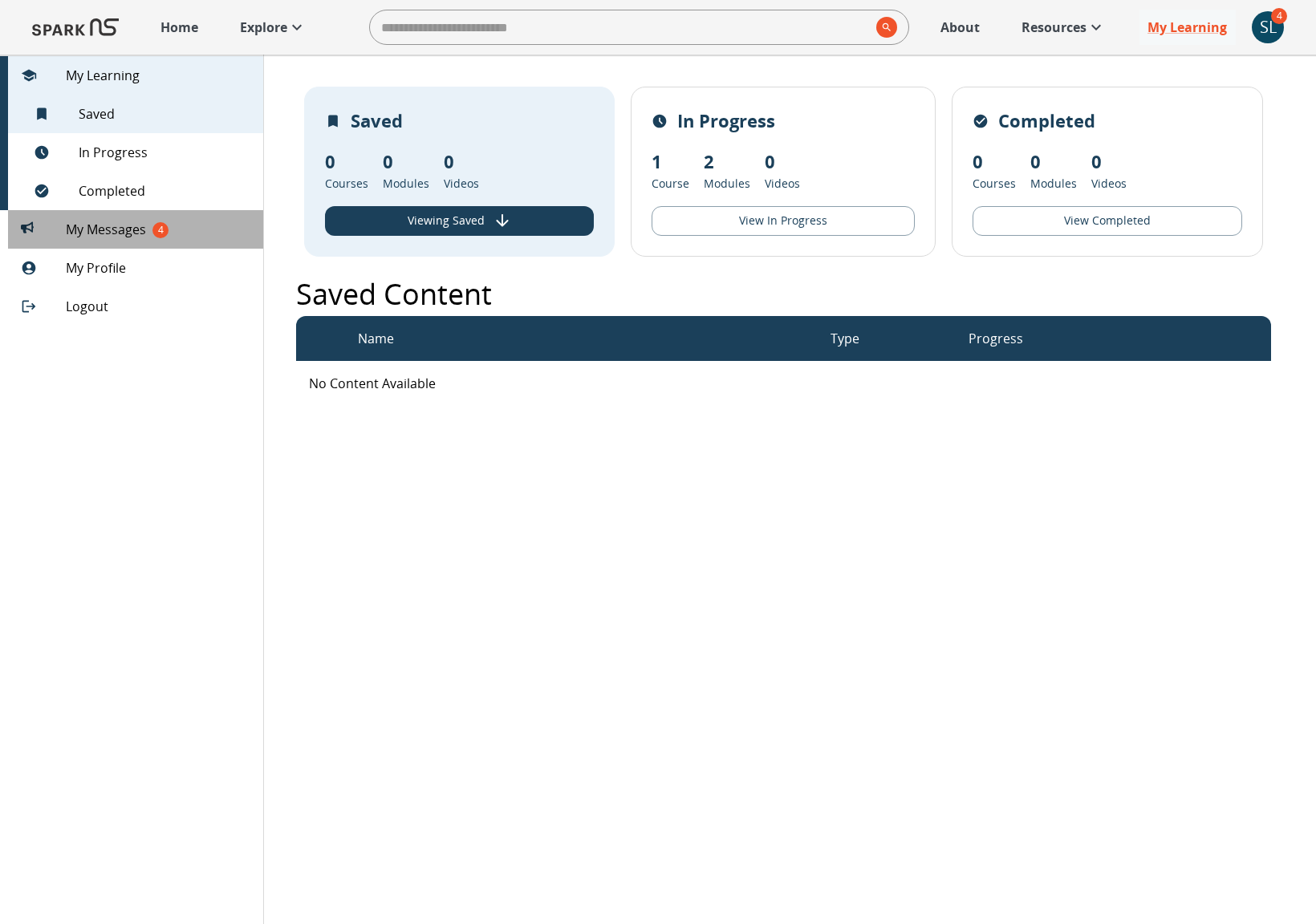 click on "My Messages   4" at bounding box center (158, 229) 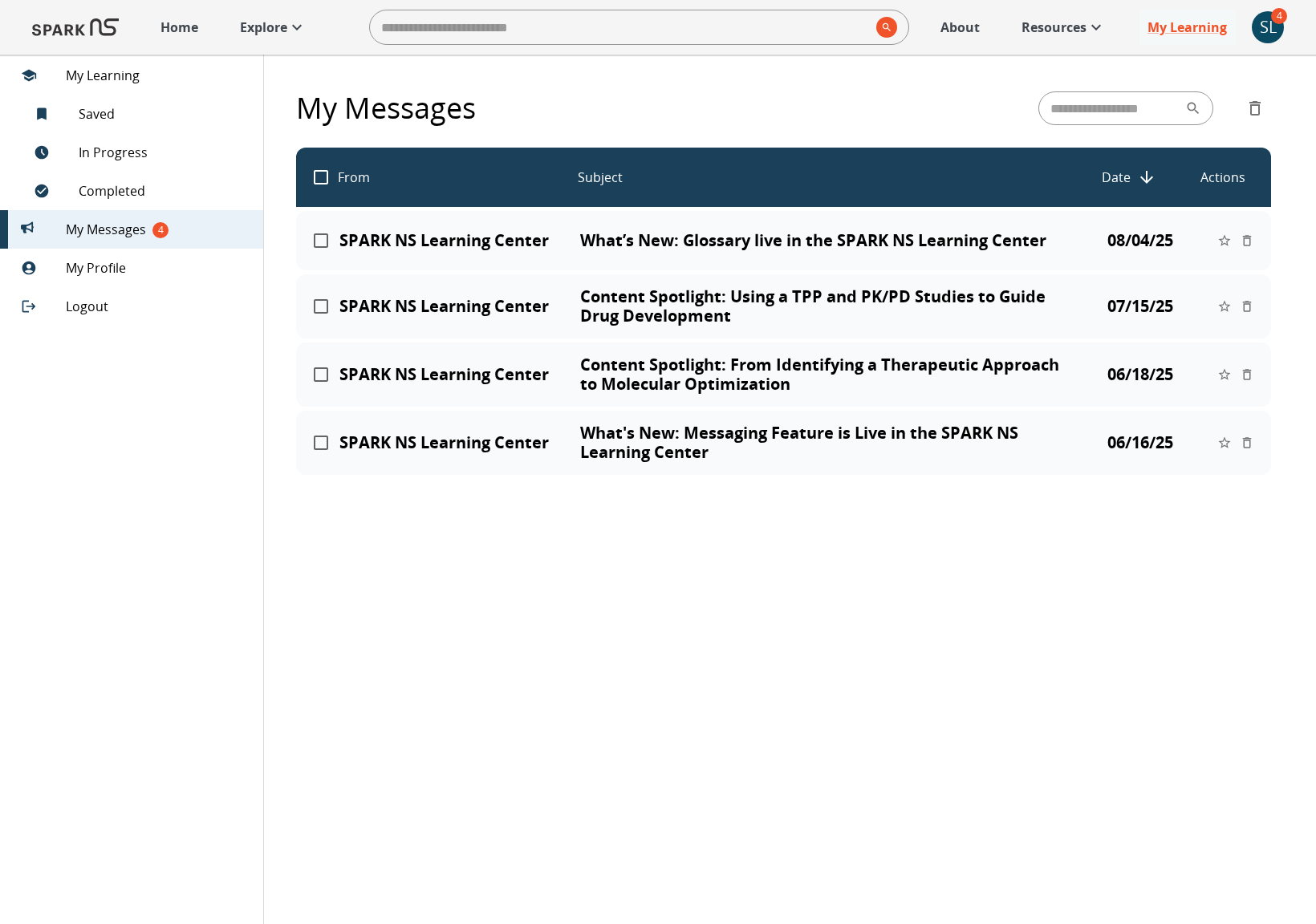 click on "What’s New: Glossary live in the SPARK NS Learning Center" at bounding box center (823, 241) 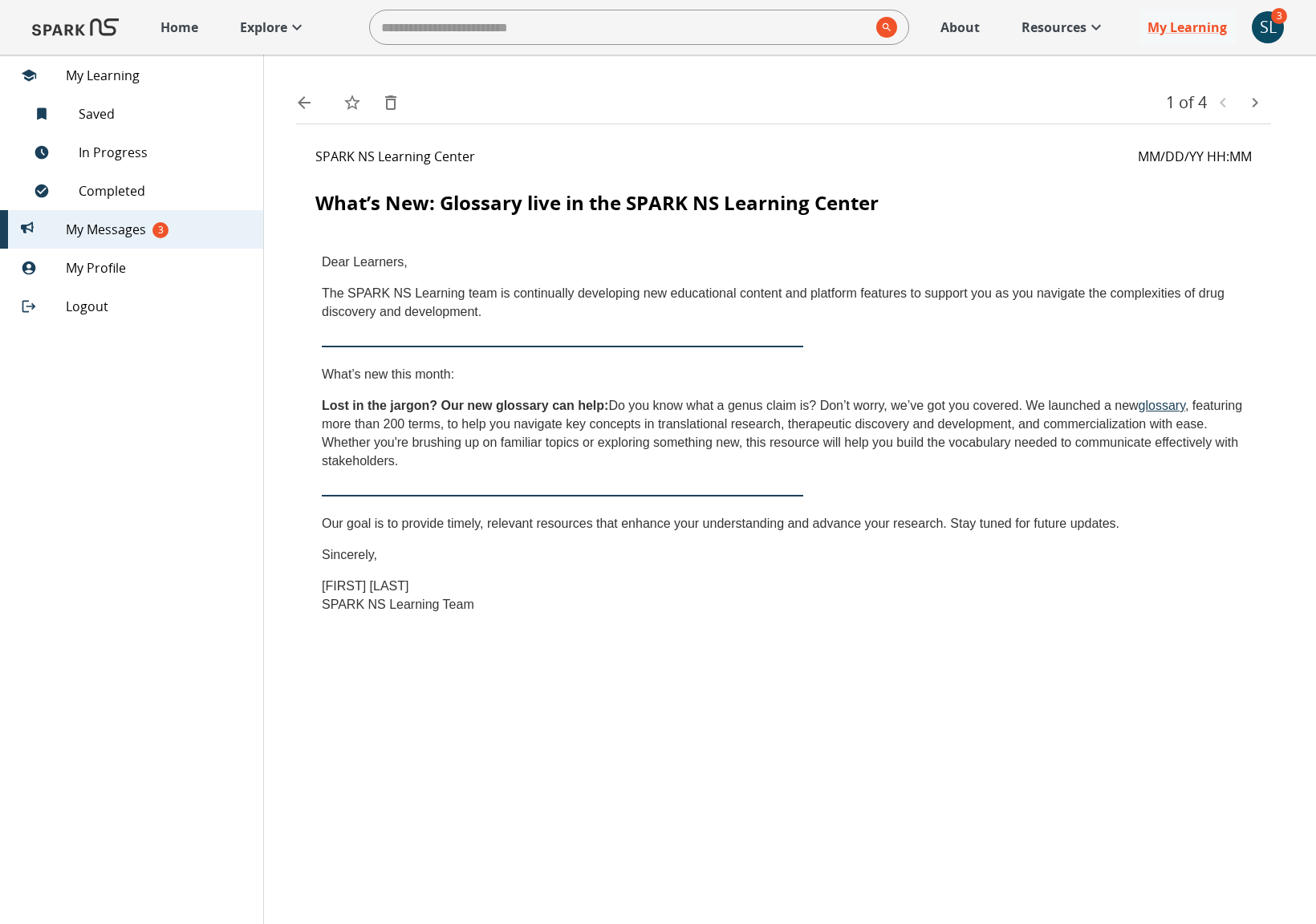 scroll, scrollTop: 0, scrollLeft: 0, axis: both 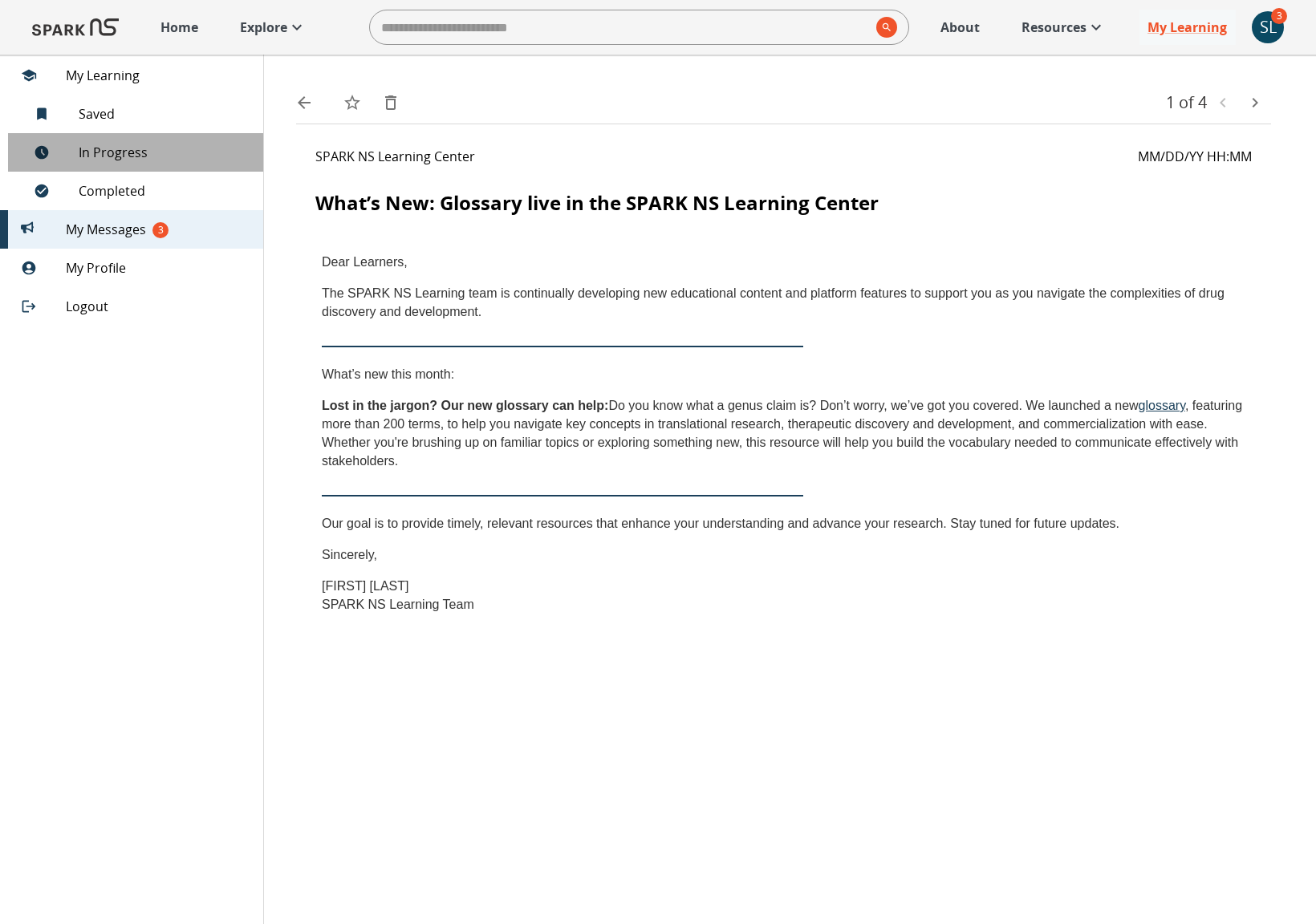 click on "In Progress" at bounding box center [164, 152] 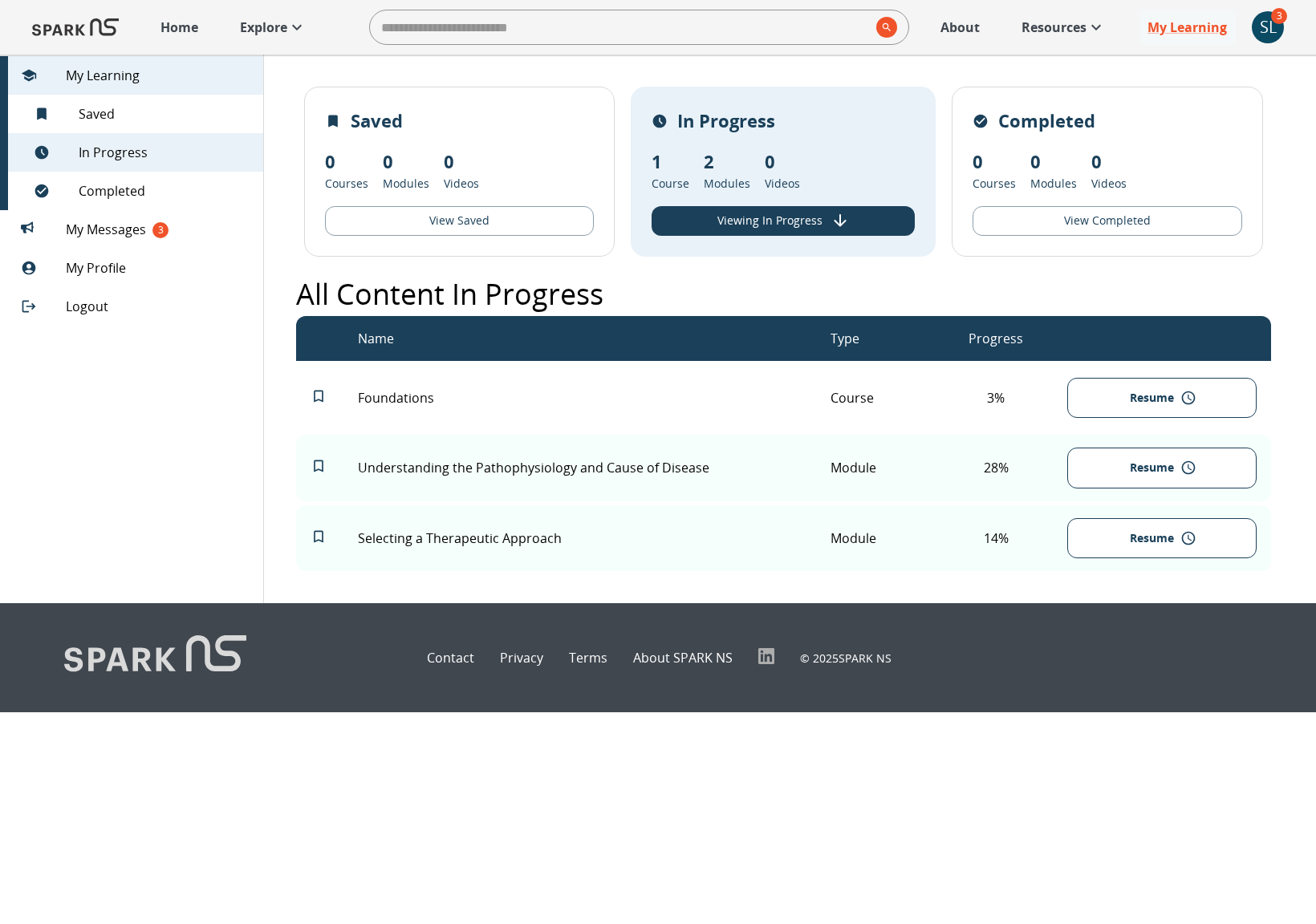 click on "Home" at bounding box center (179, 27) 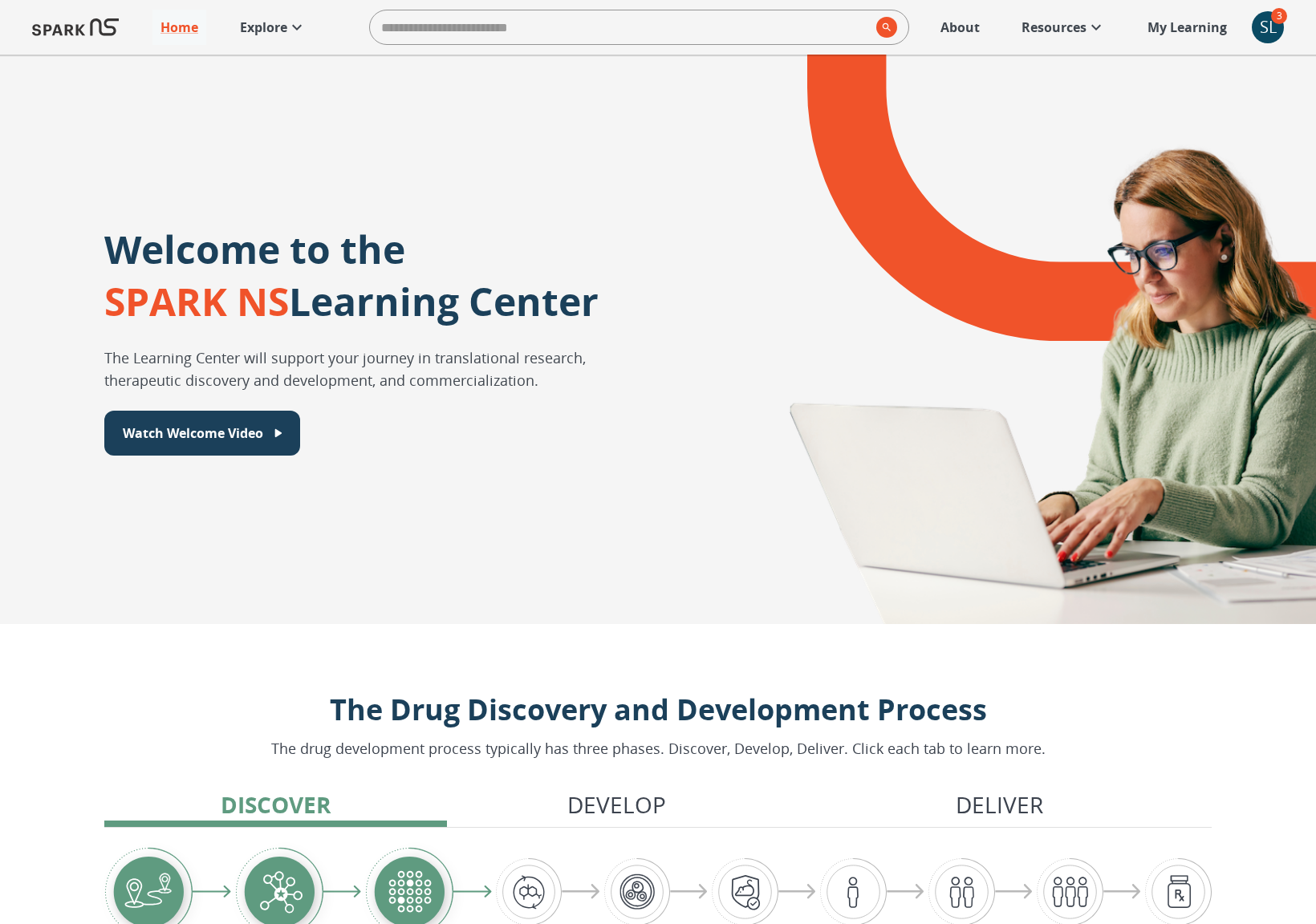 click on "My Learning" at bounding box center [1187, 27] 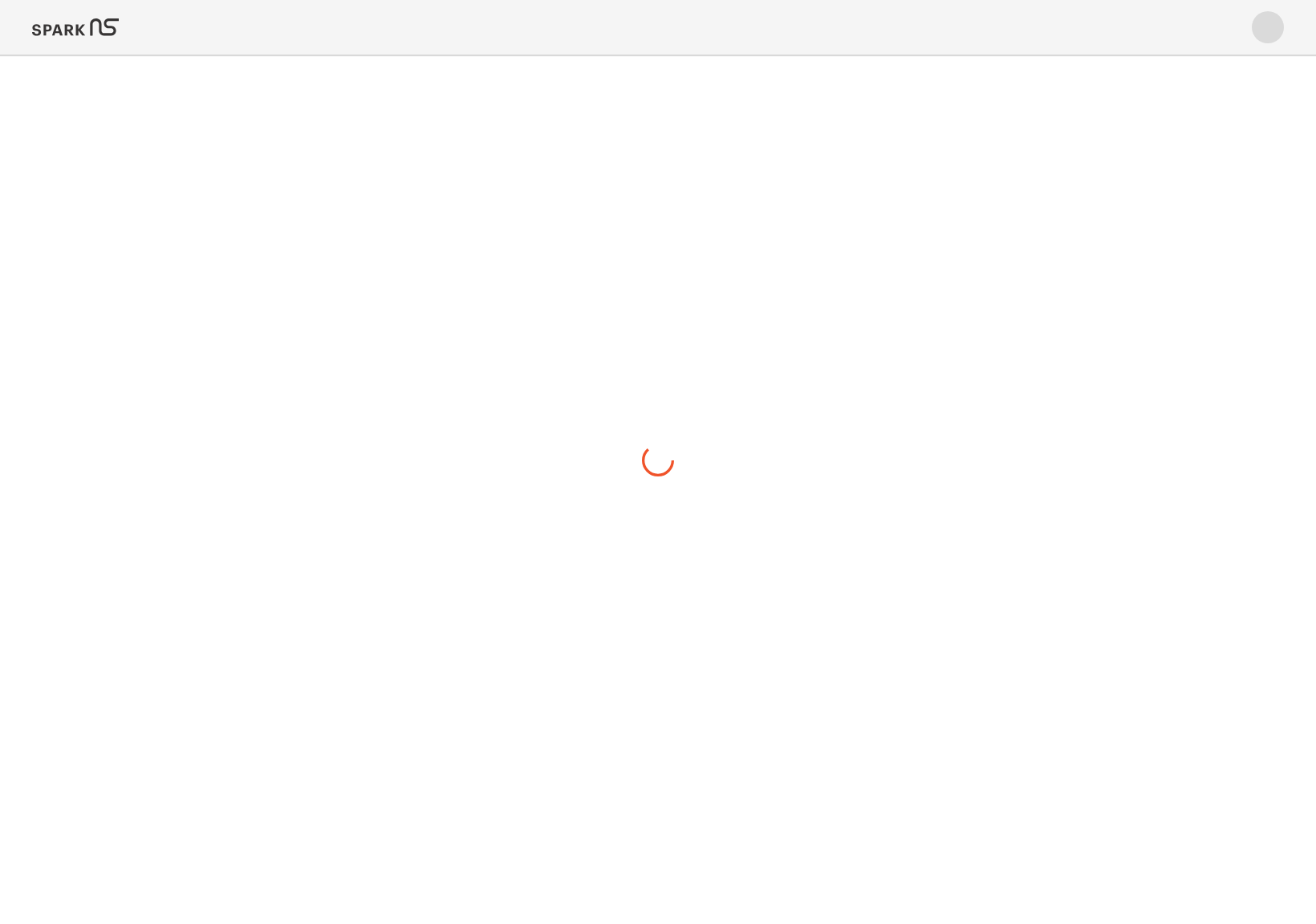 click at bounding box center [1268, 27] 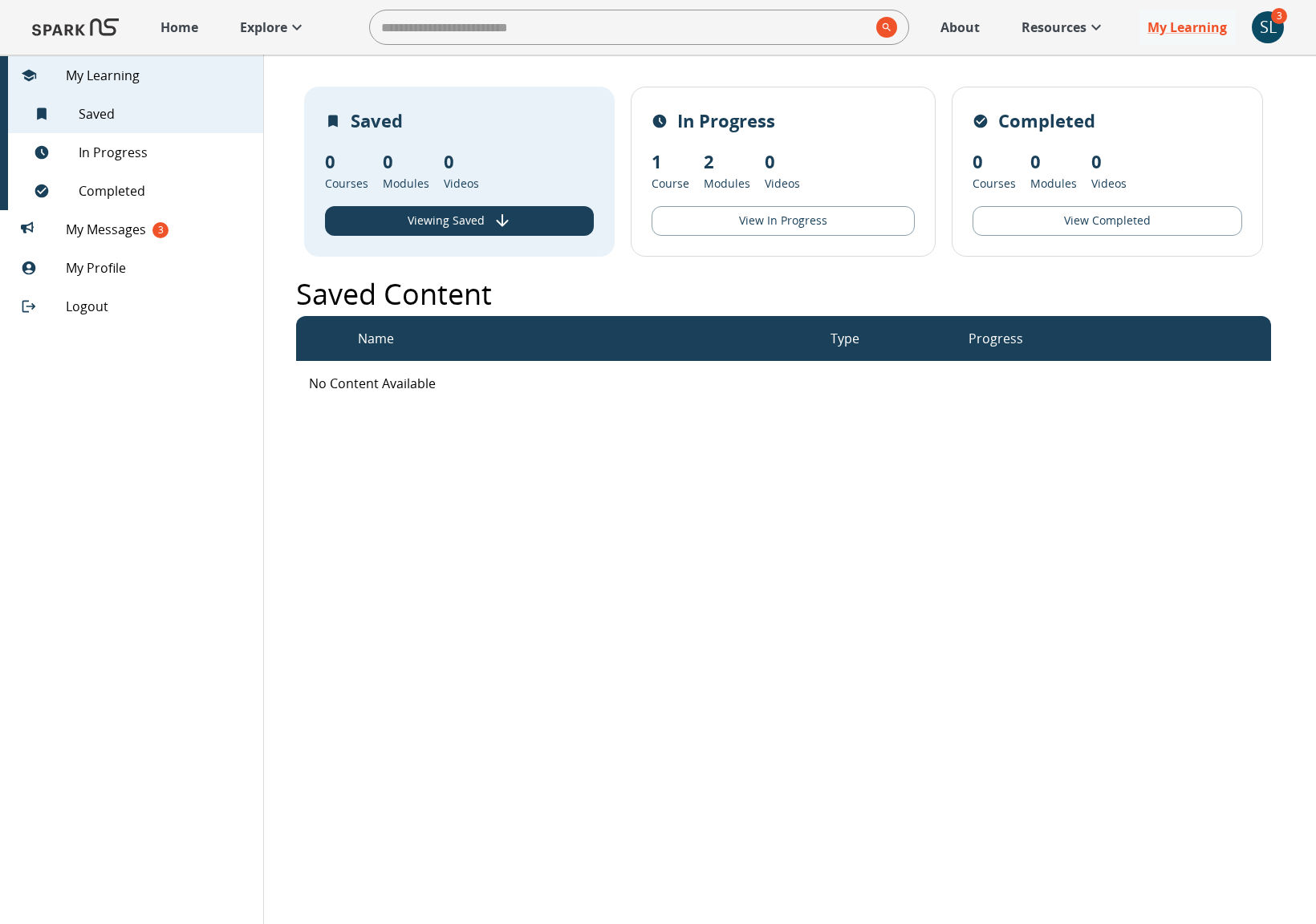 click on "My Profile" at bounding box center (158, 268) 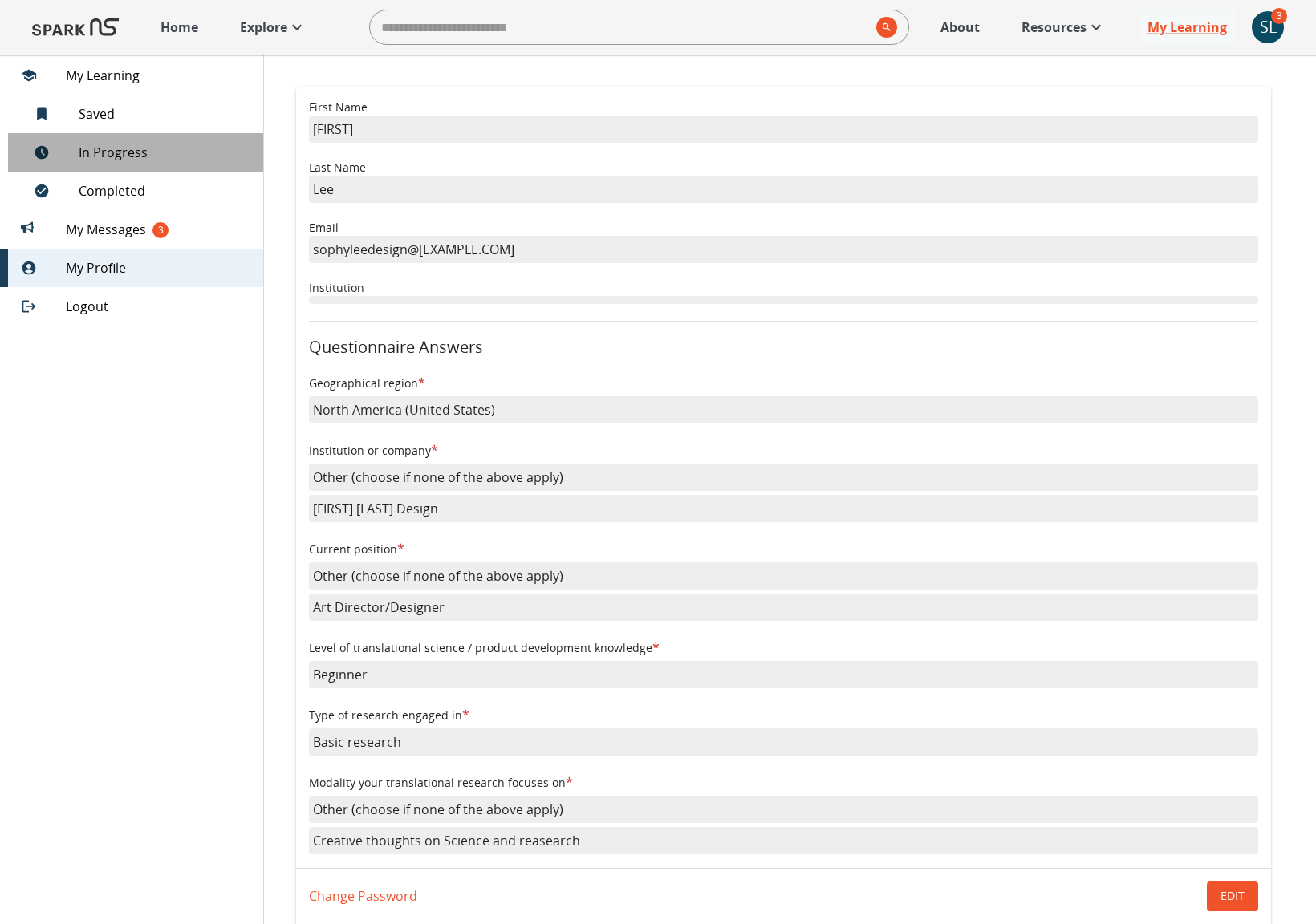 click on "In Progress" at bounding box center (164, 152) 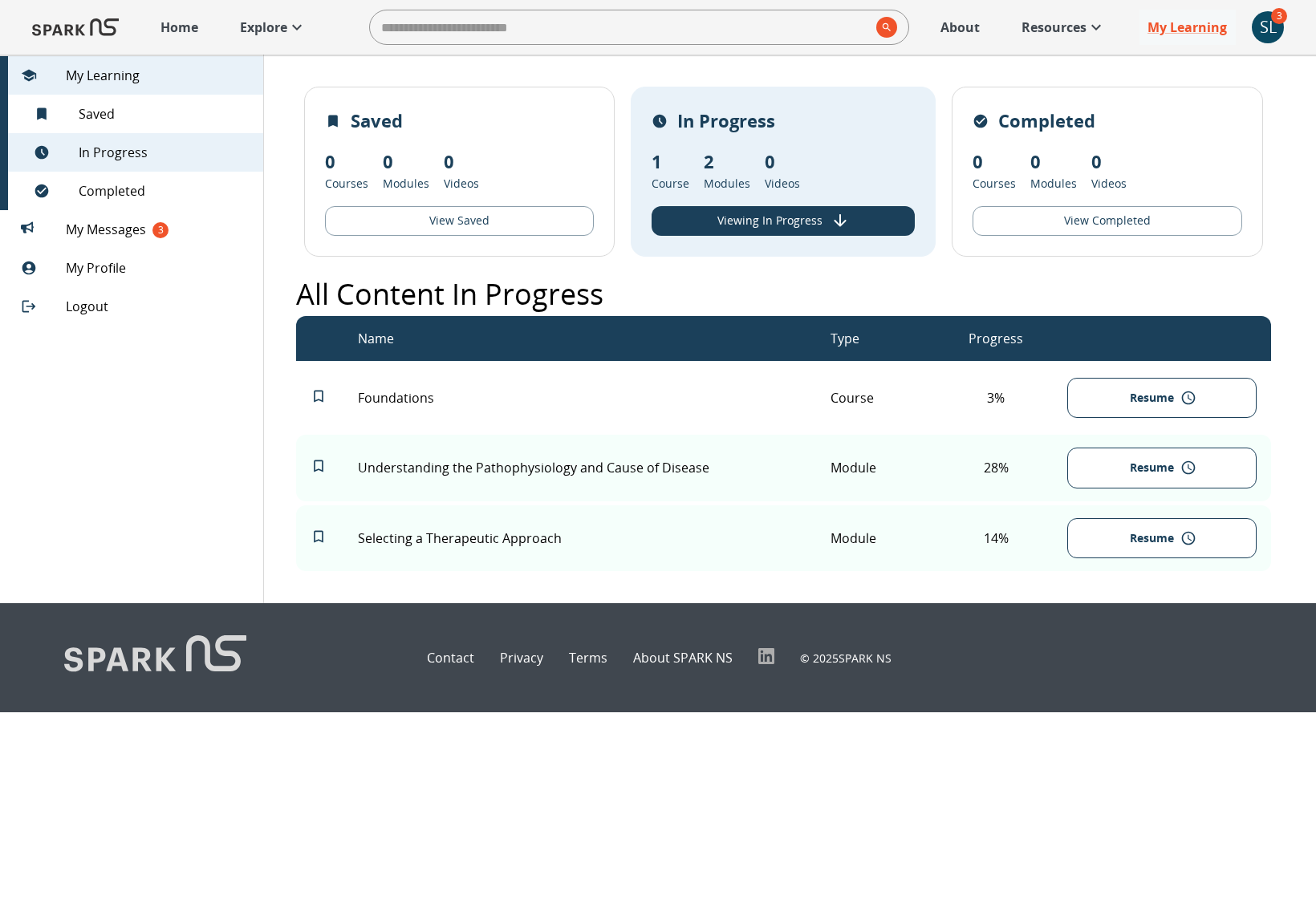 click at bounding box center (75, 27) 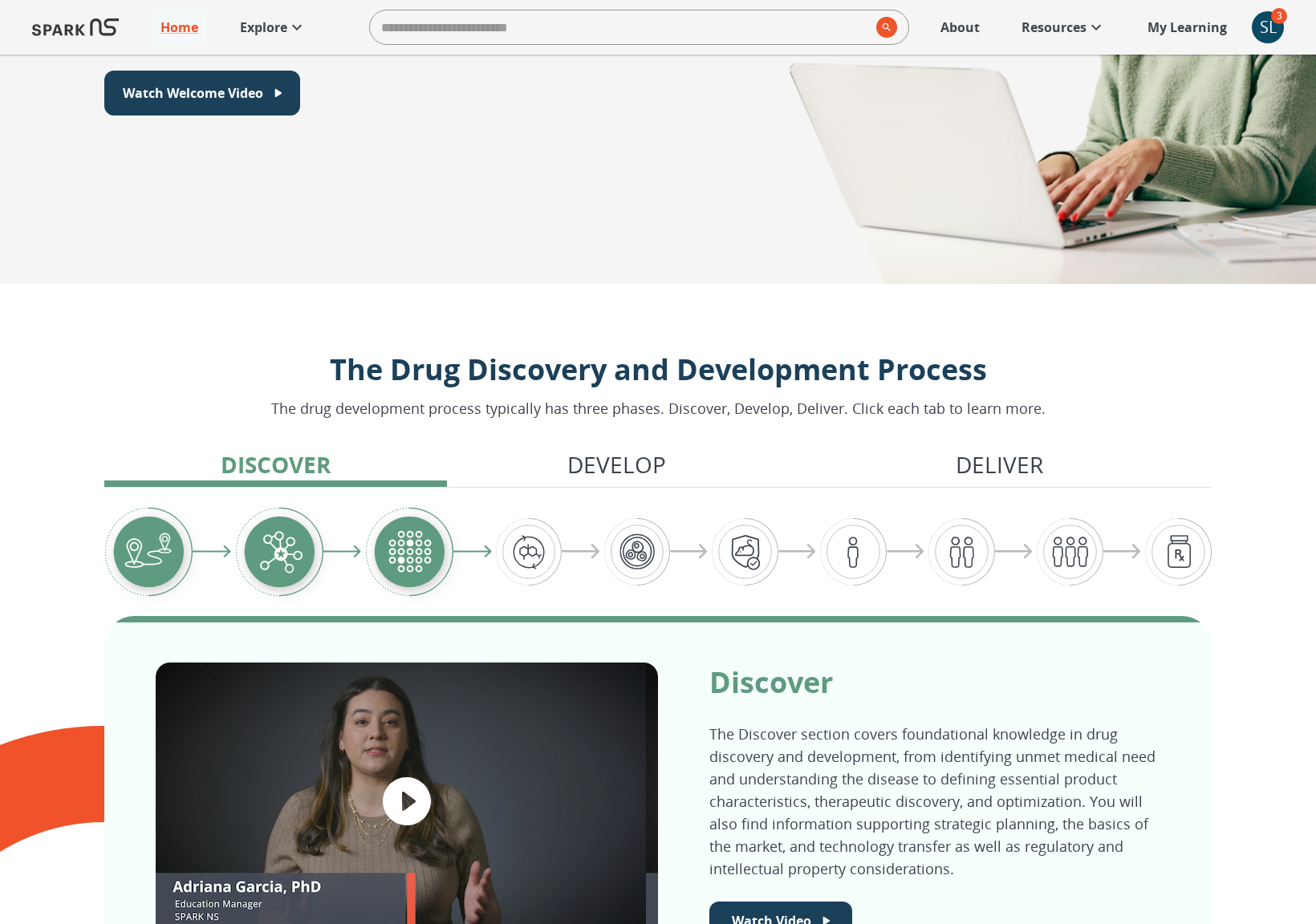 scroll, scrollTop: 112, scrollLeft: 0, axis: vertical 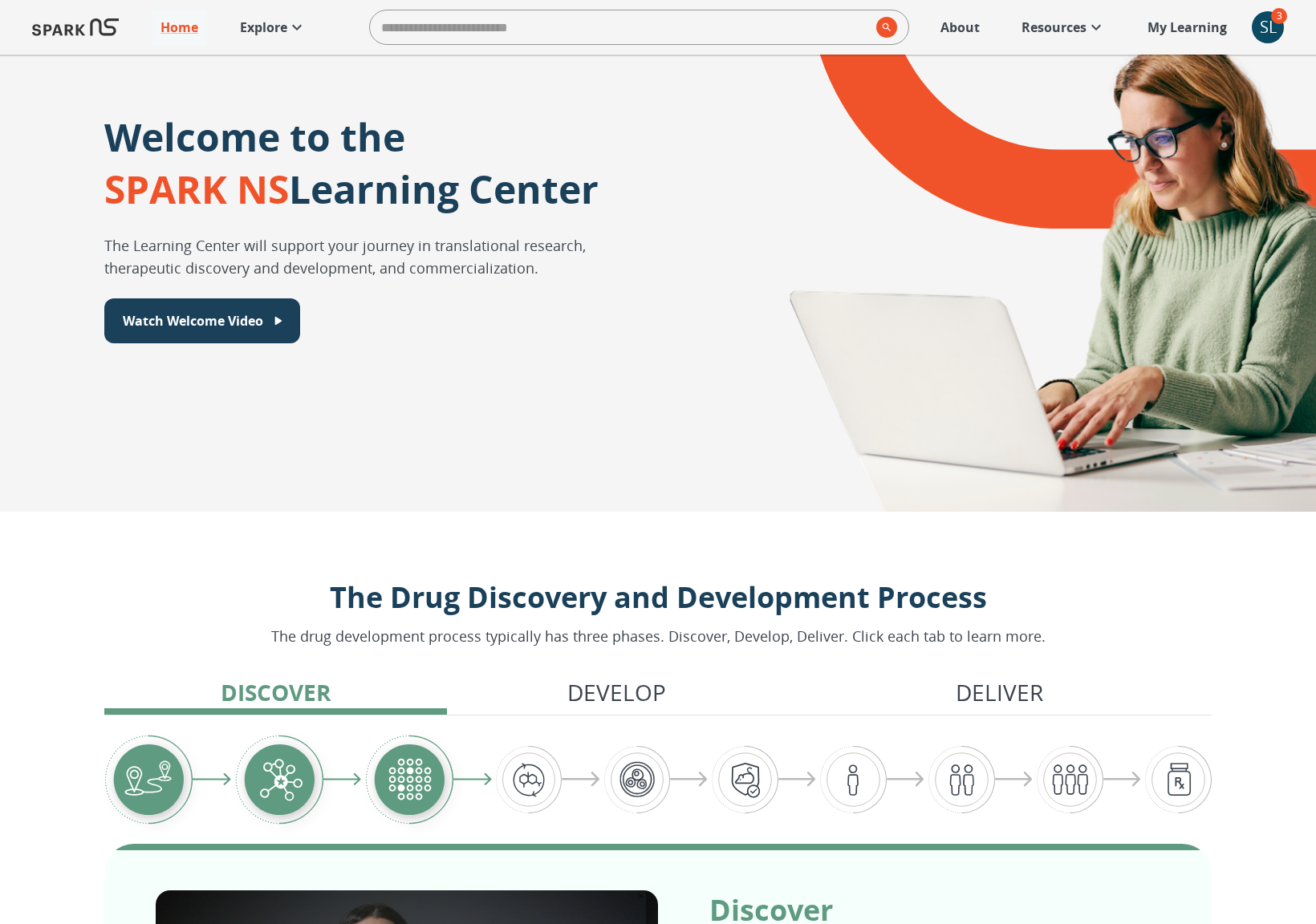 click on "Explore" at bounding box center (273, 27) 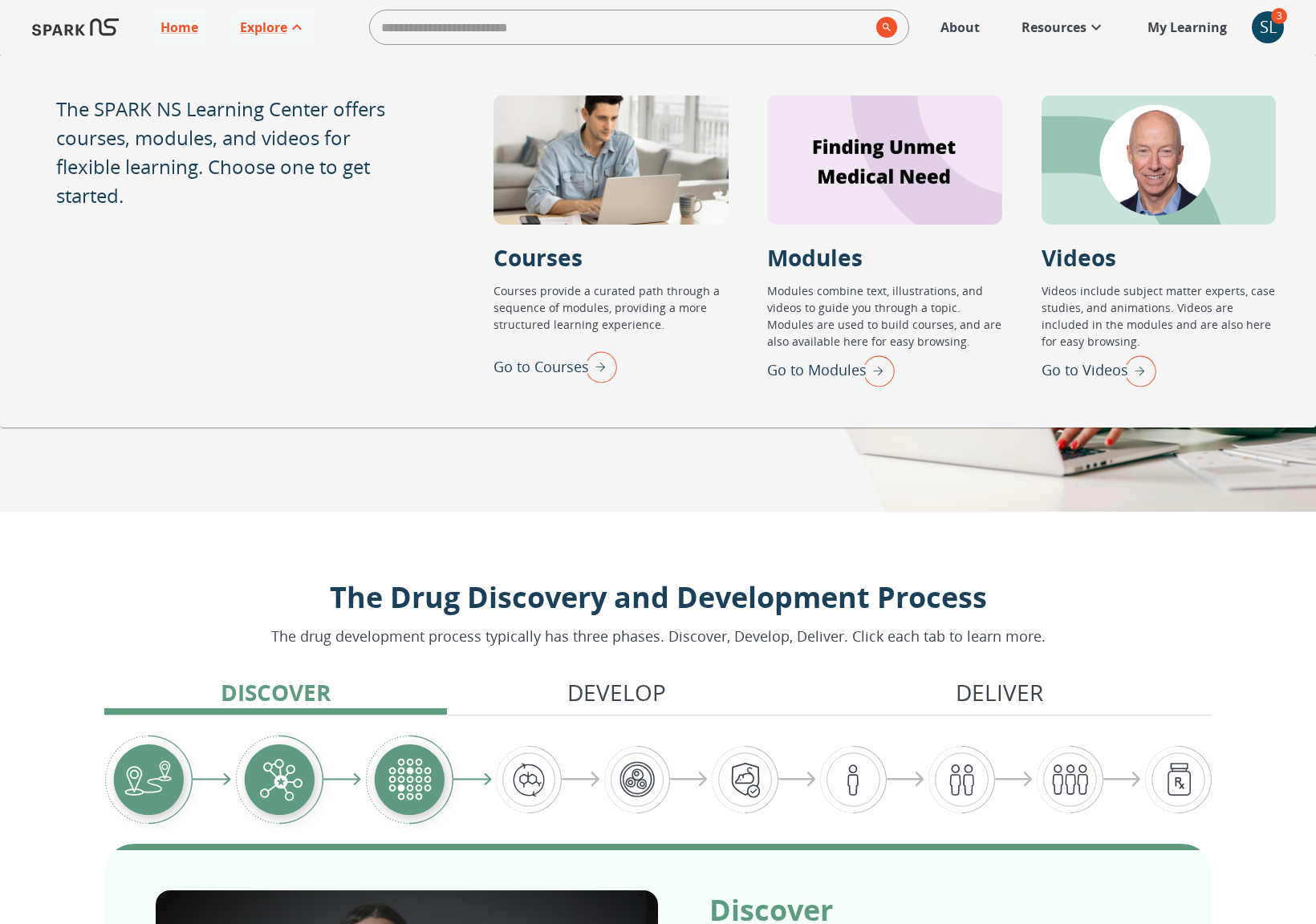 click on "The SPARK NS Learning Center offers courses, modules, and videos for flexible learning. Choose one to get started." at bounding box center [230, 152] 